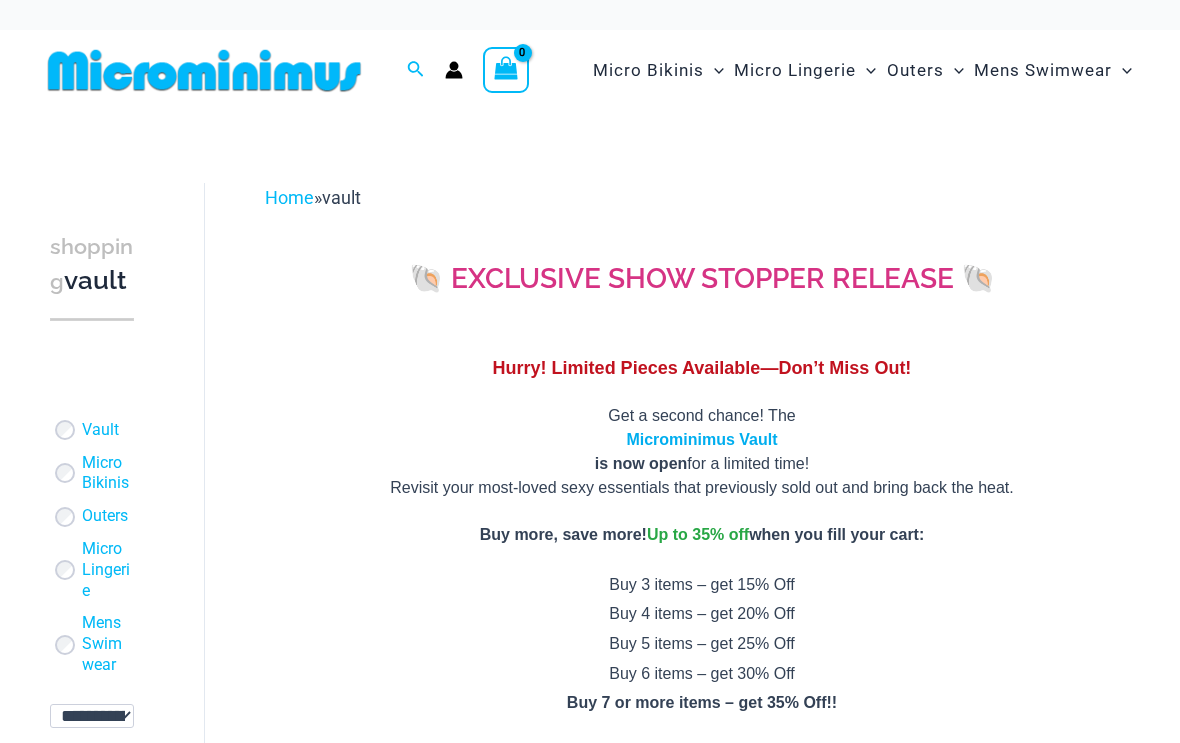scroll, scrollTop: 0, scrollLeft: 0, axis: both 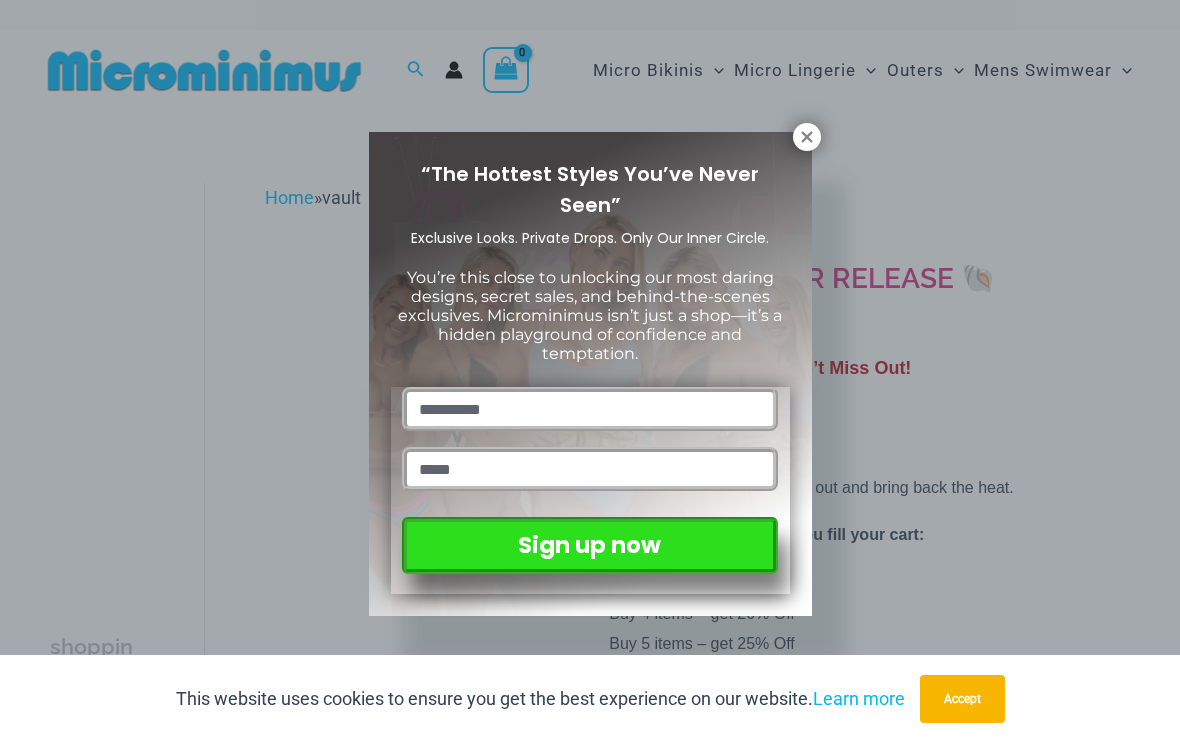 click on "“The Hottest Styles You’ve Never Seen” Exclusive Looks. Private Drops. Only Our Inner Circle. You’re this close to unlocking our most daring designs, secret sales, and behind-the-scenes exclusives. Microminimus isn’t just a shop—it’s a hidden playground of confidence and temptation. Sign up now" at bounding box center [590, 374] 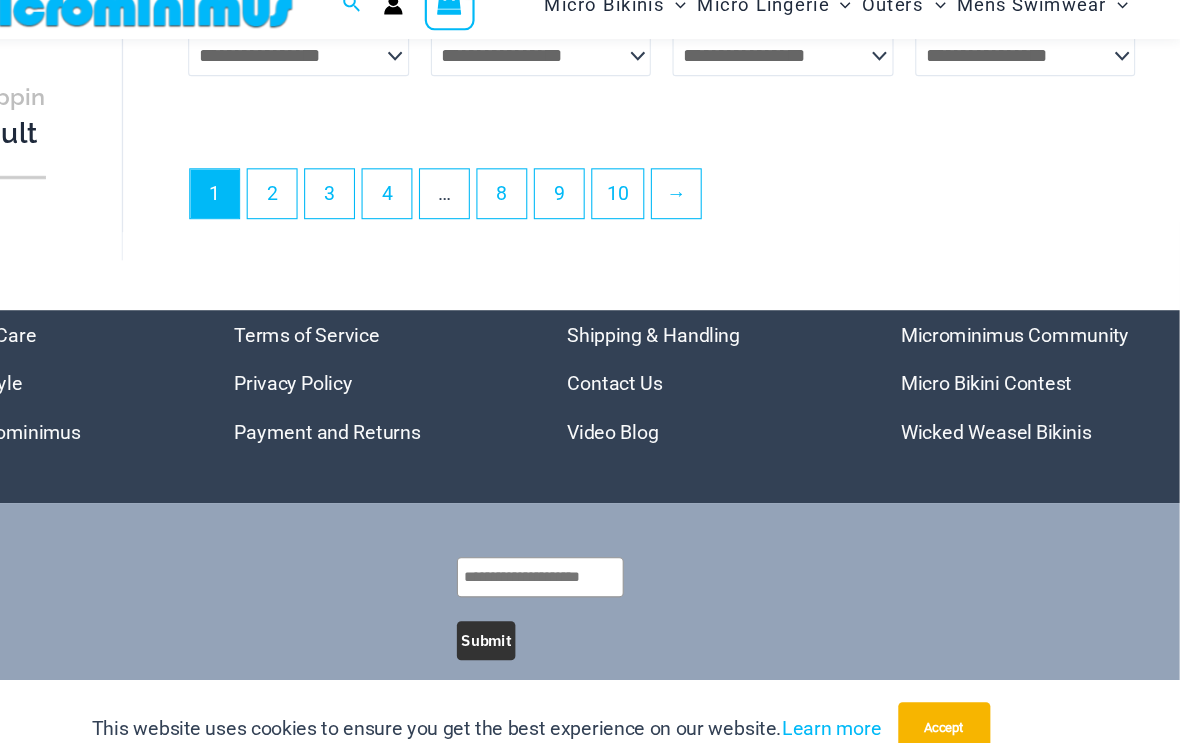 scroll, scrollTop: 4723, scrollLeft: 0, axis: vertical 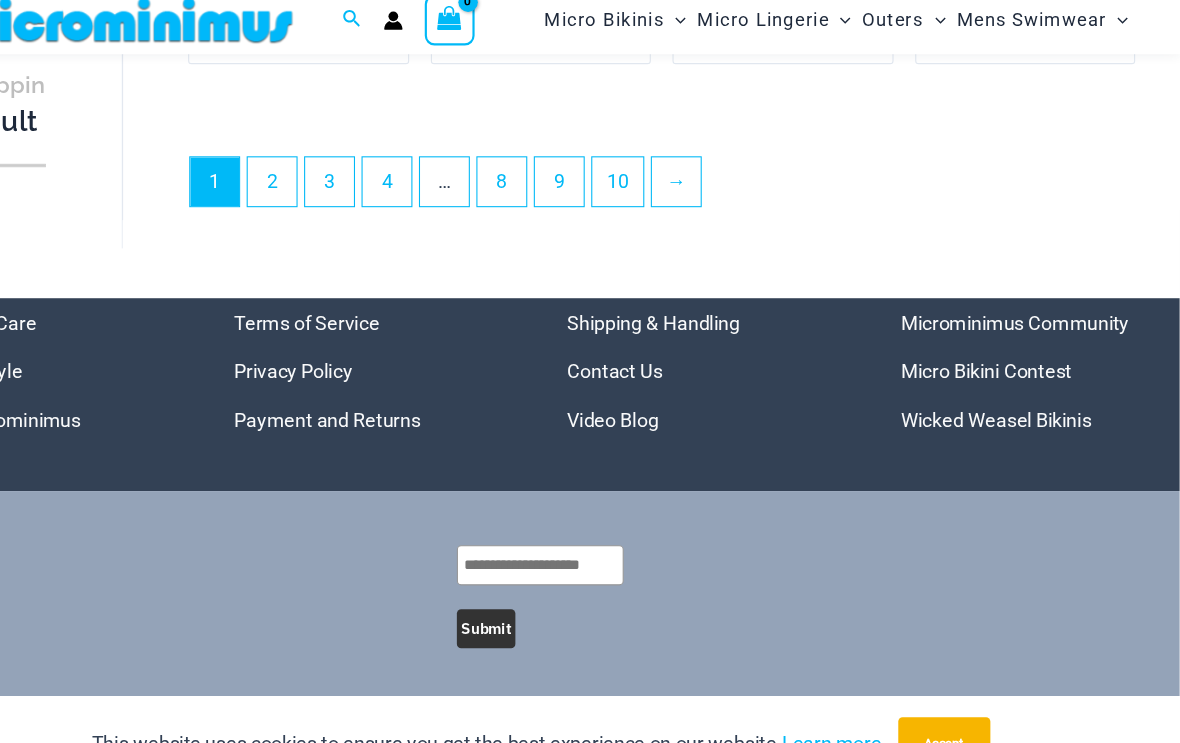 click on "2" at bounding box center [342, 180] 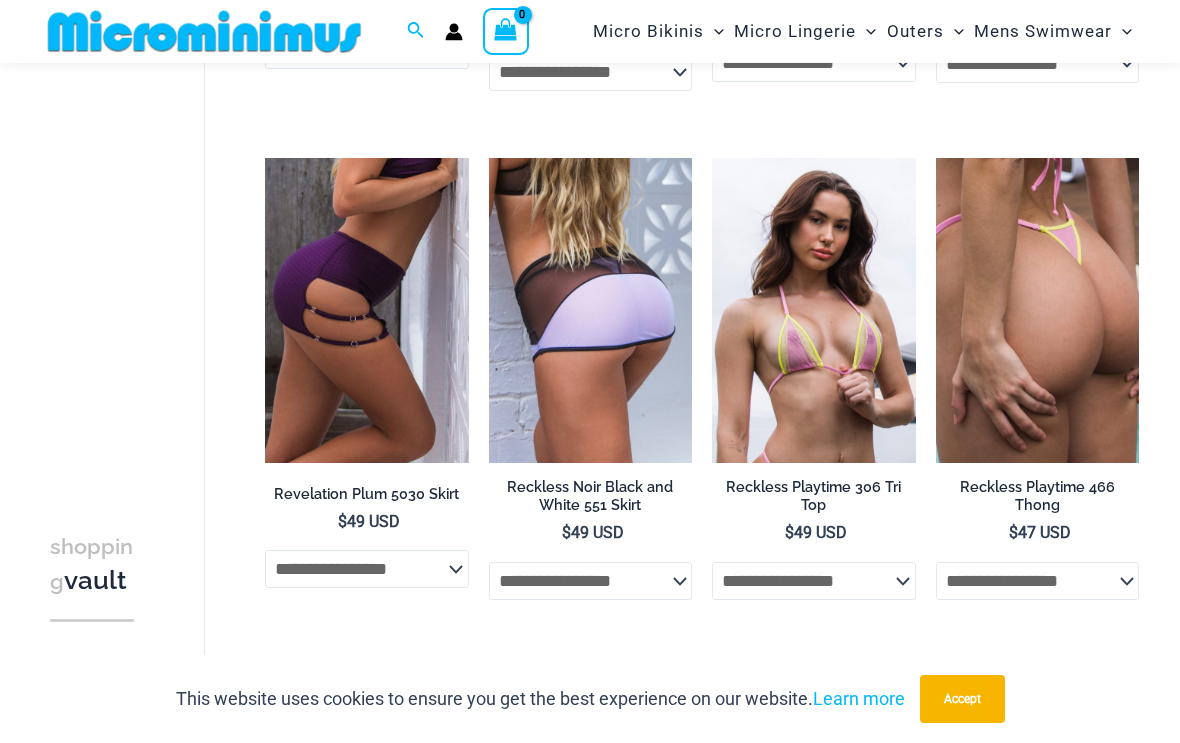 scroll, scrollTop: 3712, scrollLeft: 0, axis: vertical 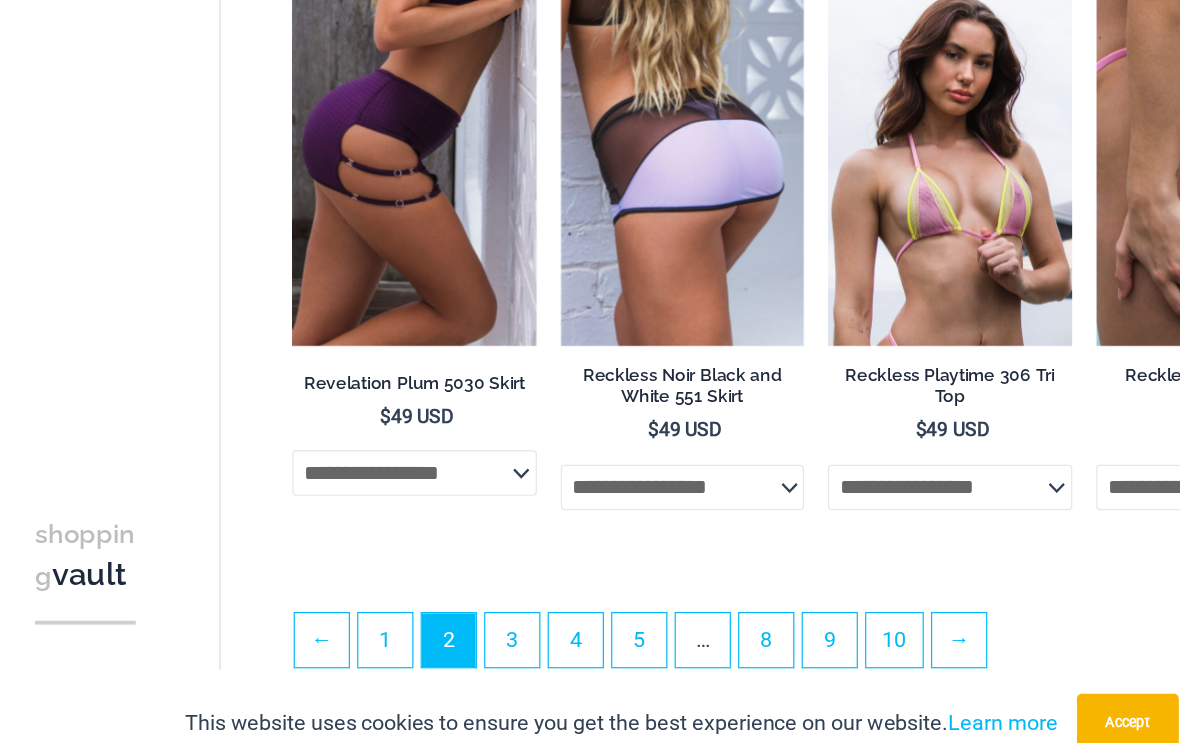 click on "3" at bounding box center (448, 630) 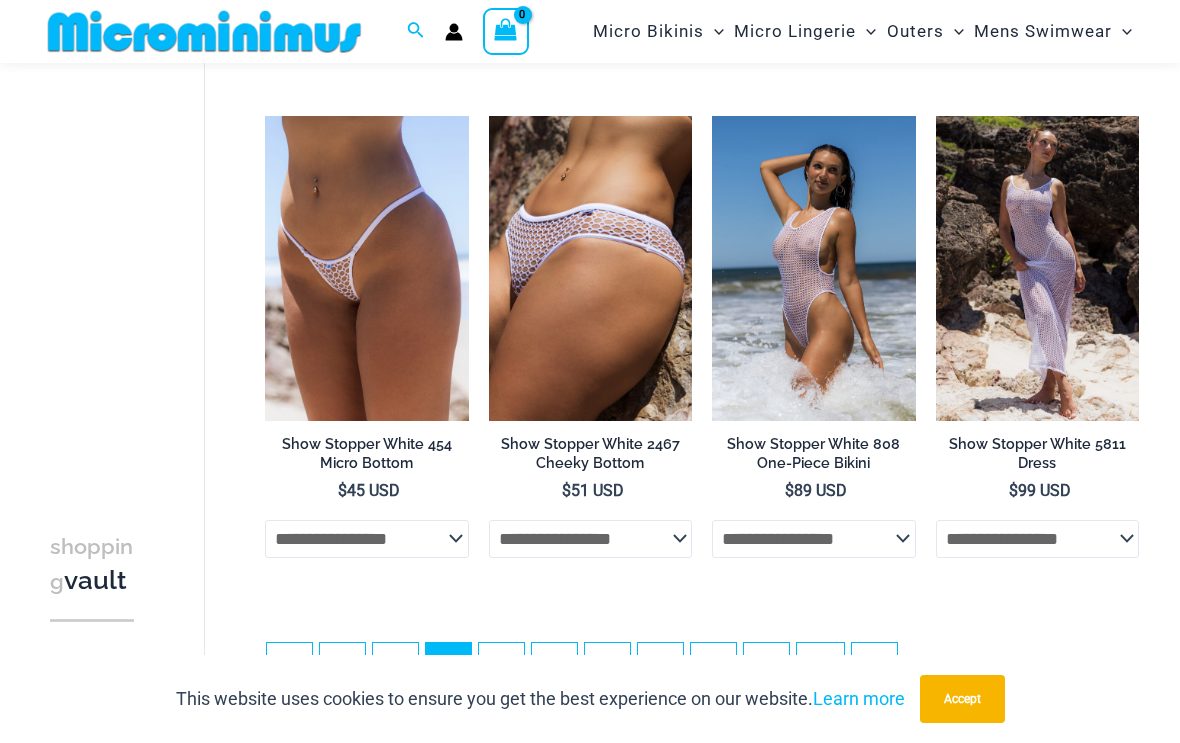 scroll, scrollTop: 3690, scrollLeft: 0, axis: vertical 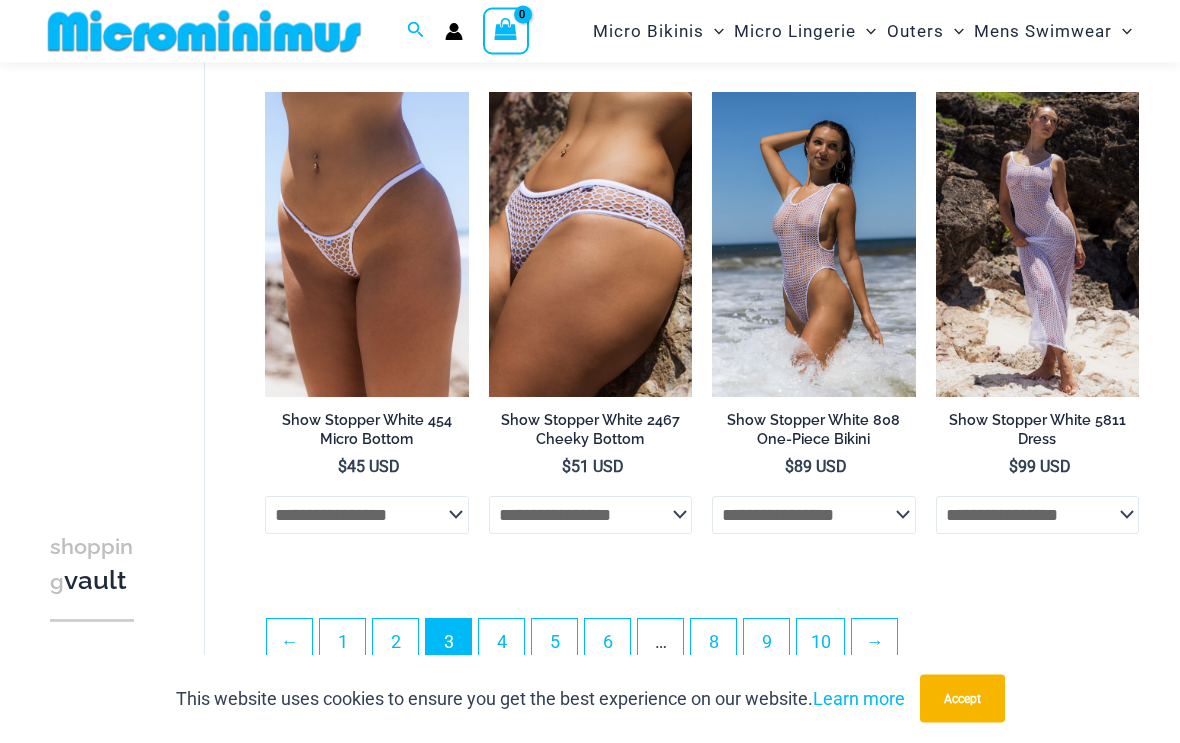 click on "4" at bounding box center (501, 642) 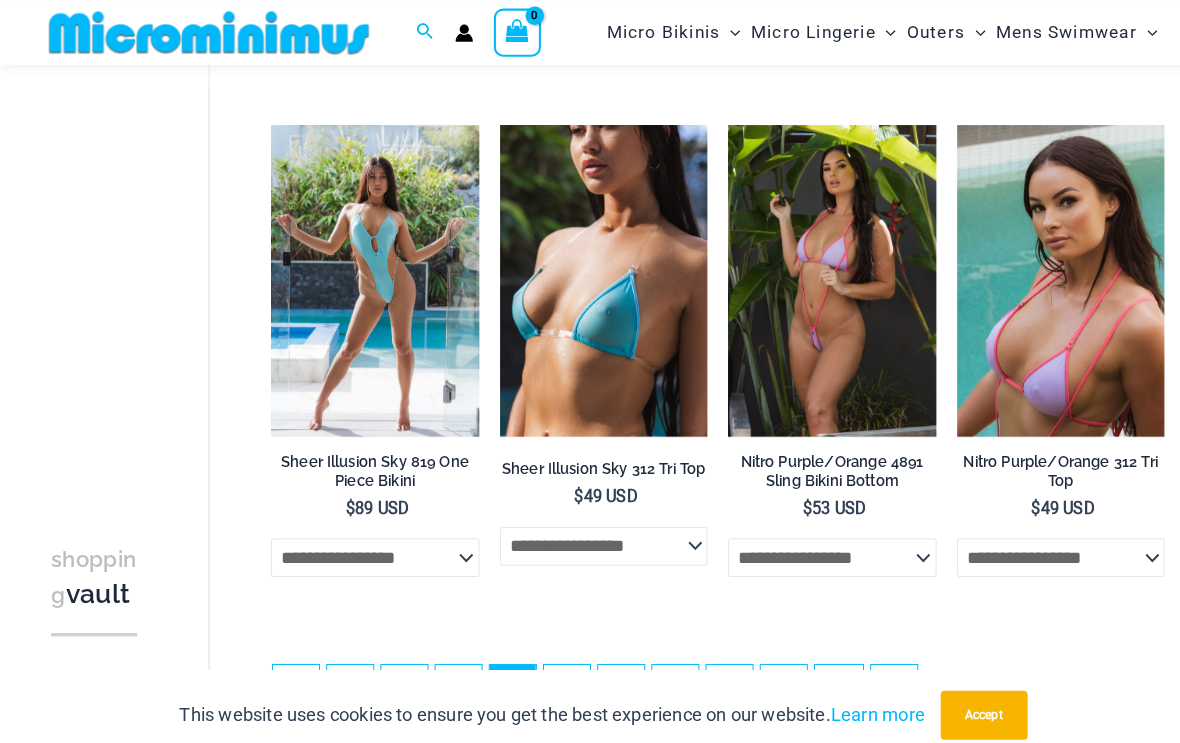 scroll, scrollTop: 3698, scrollLeft: 0, axis: vertical 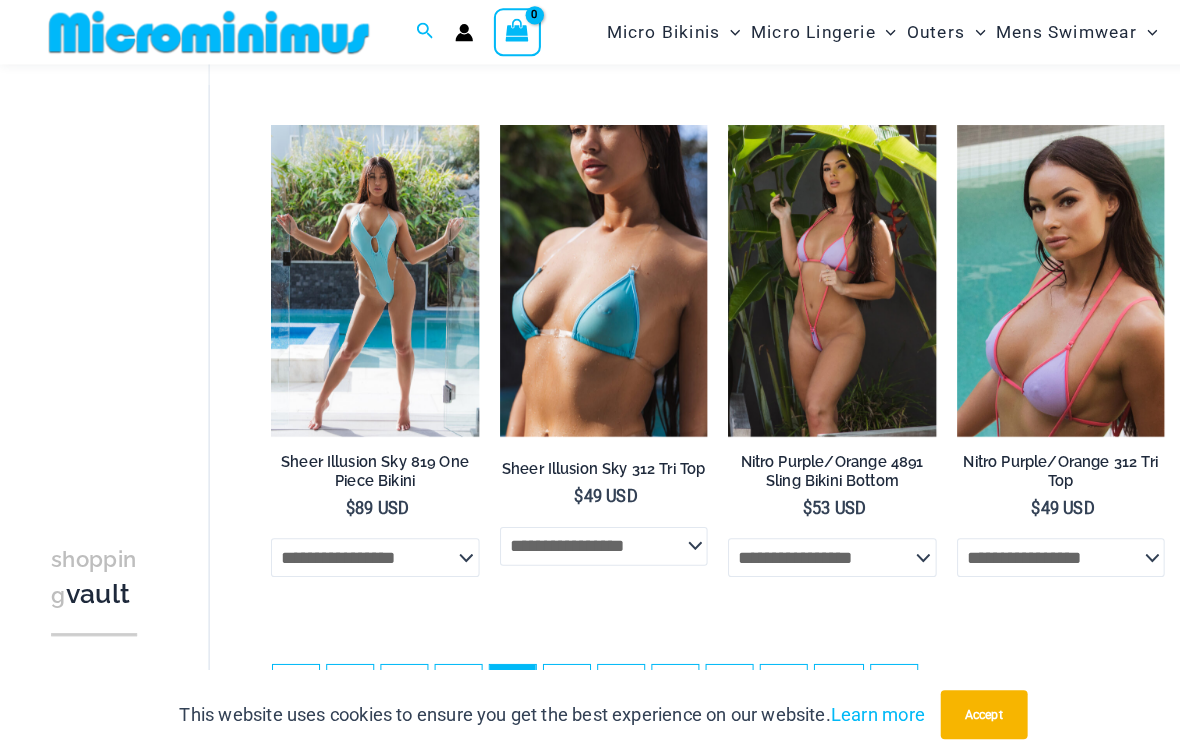 click on "5" at bounding box center [554, 672] 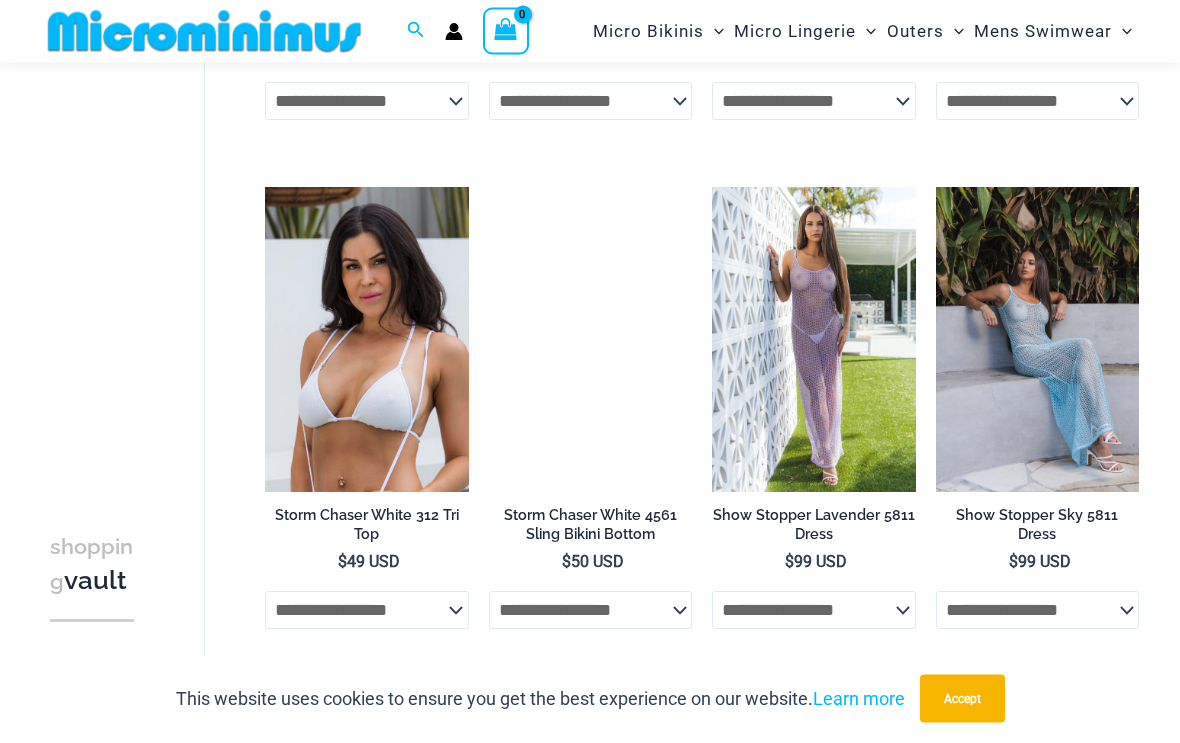 scroll, scrollTop: 2070, scrollLeft: 0, axis: vertical 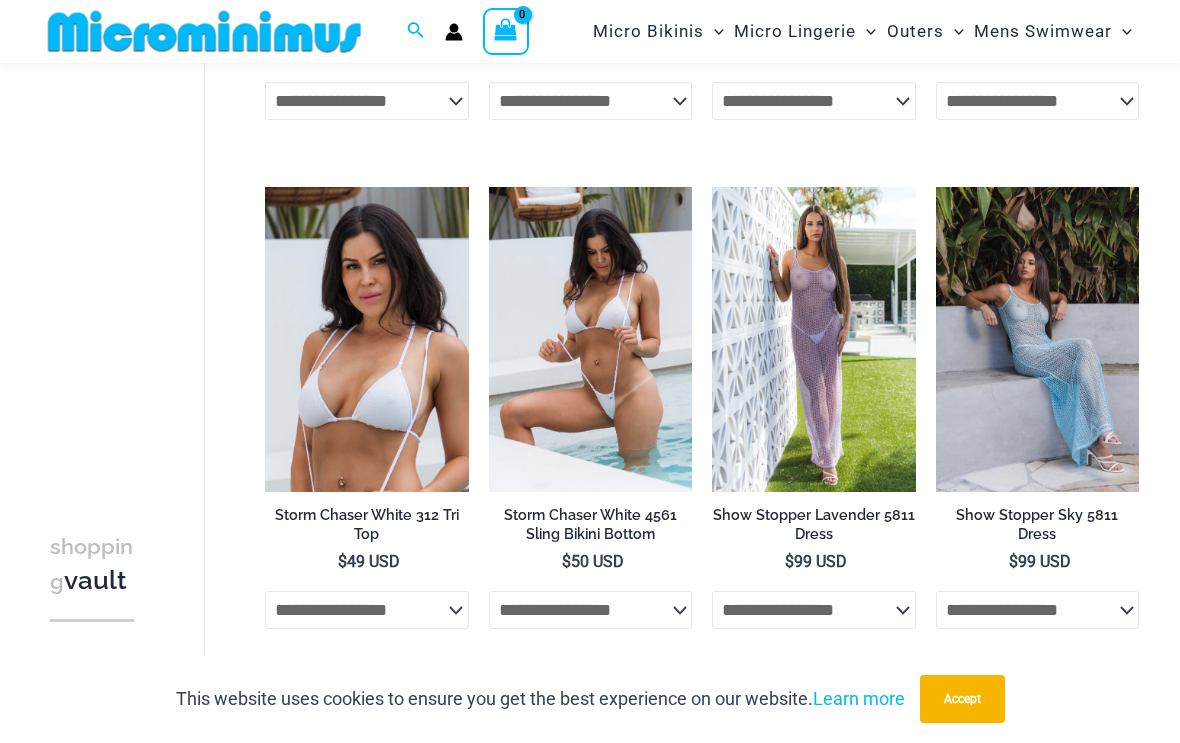 click at bounding box center (712, 187) 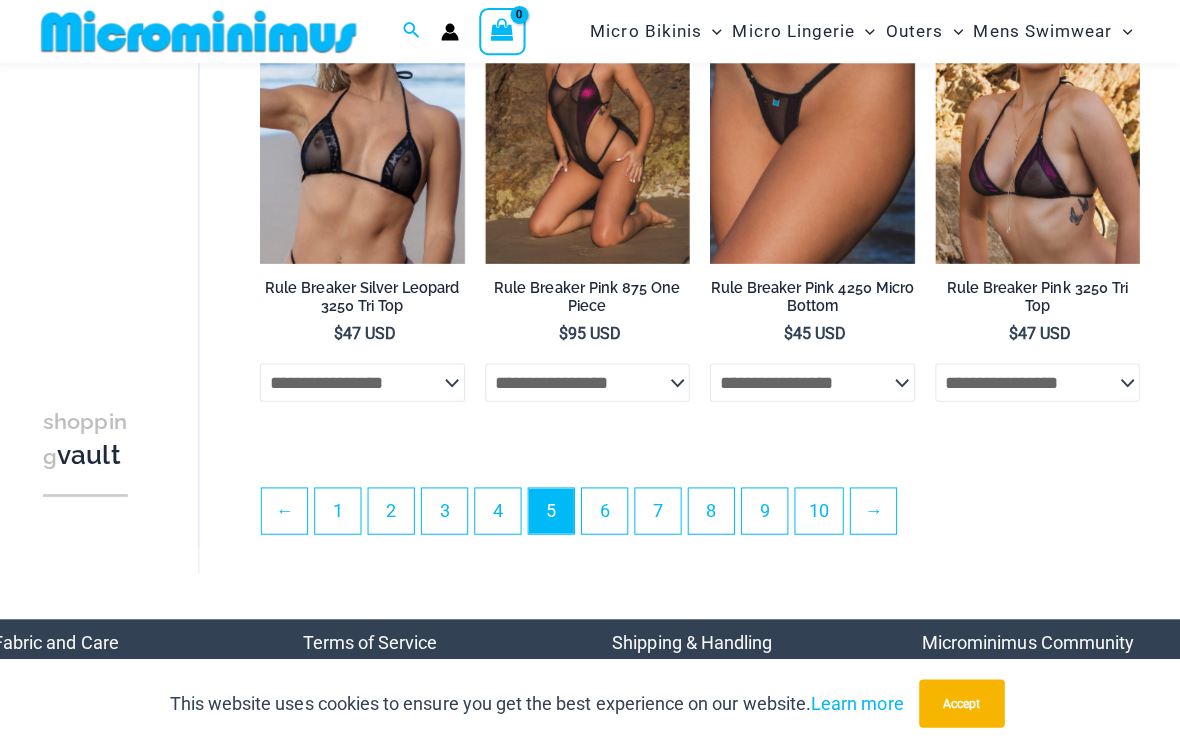 scroll, scrollTop: 3827, scrollLeft: 0, axis: vertical 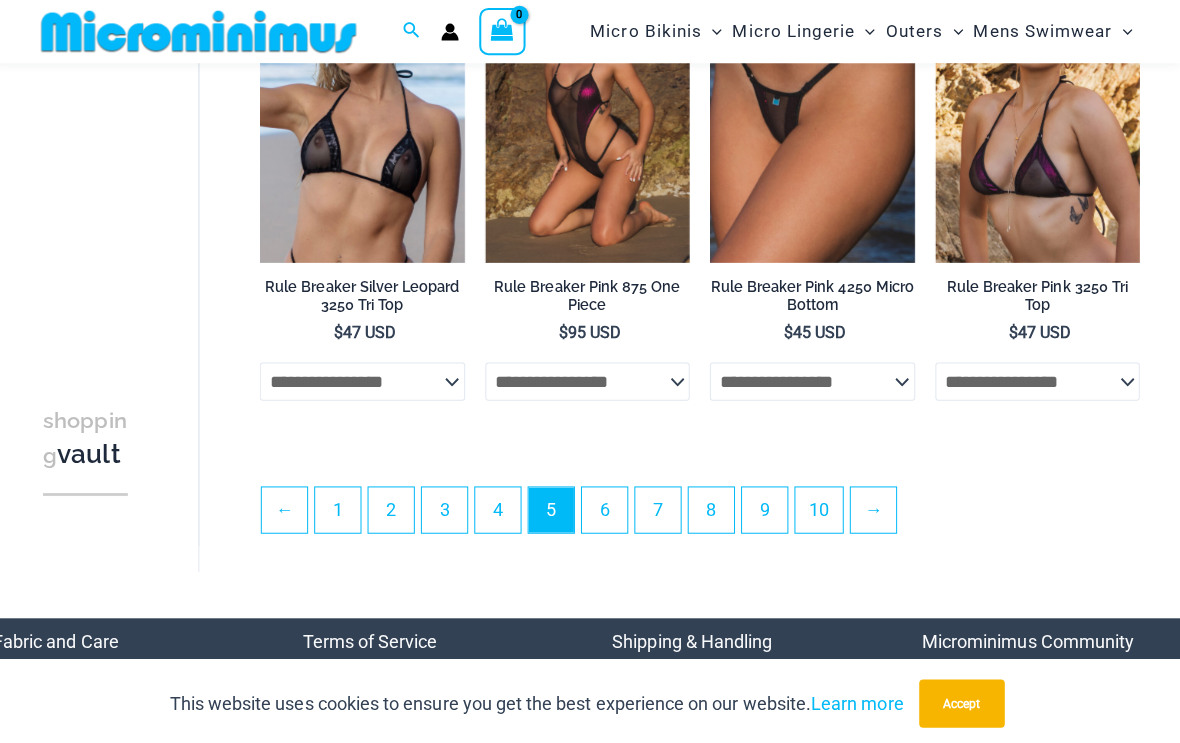 click on "6" at bounding box center (607, 506) 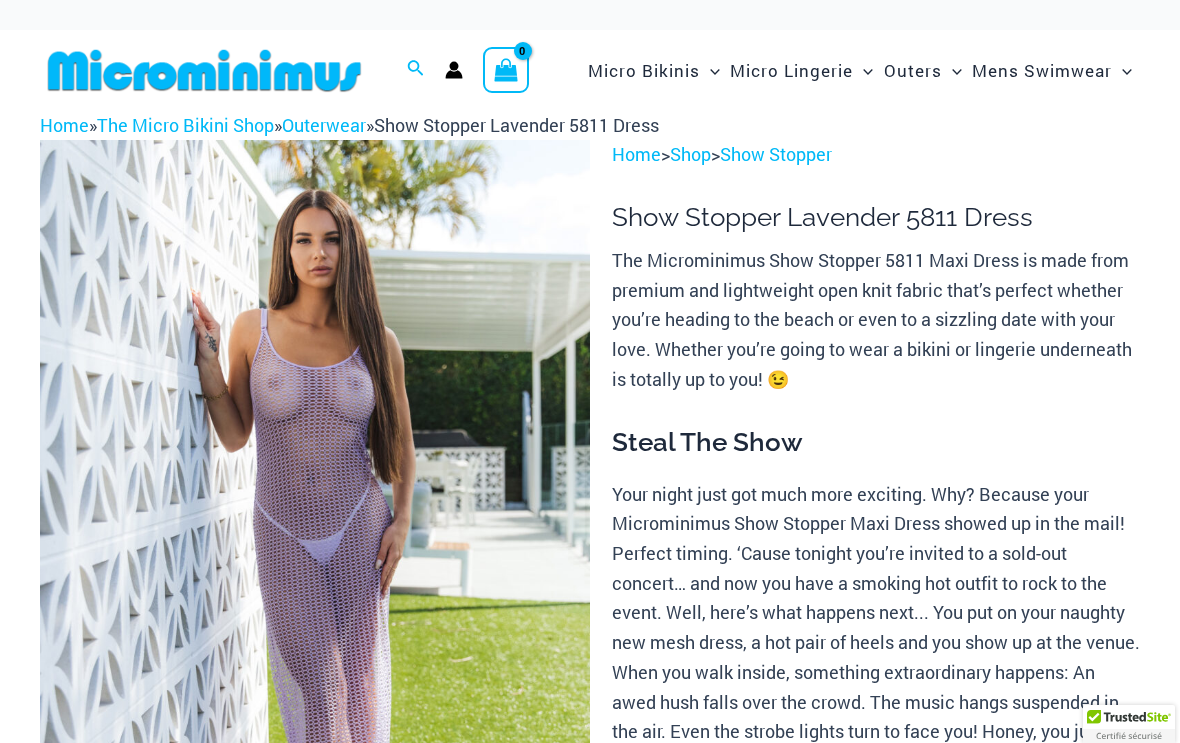 scroll, scrollTop: 0, scrollLeft: 0, axis: both 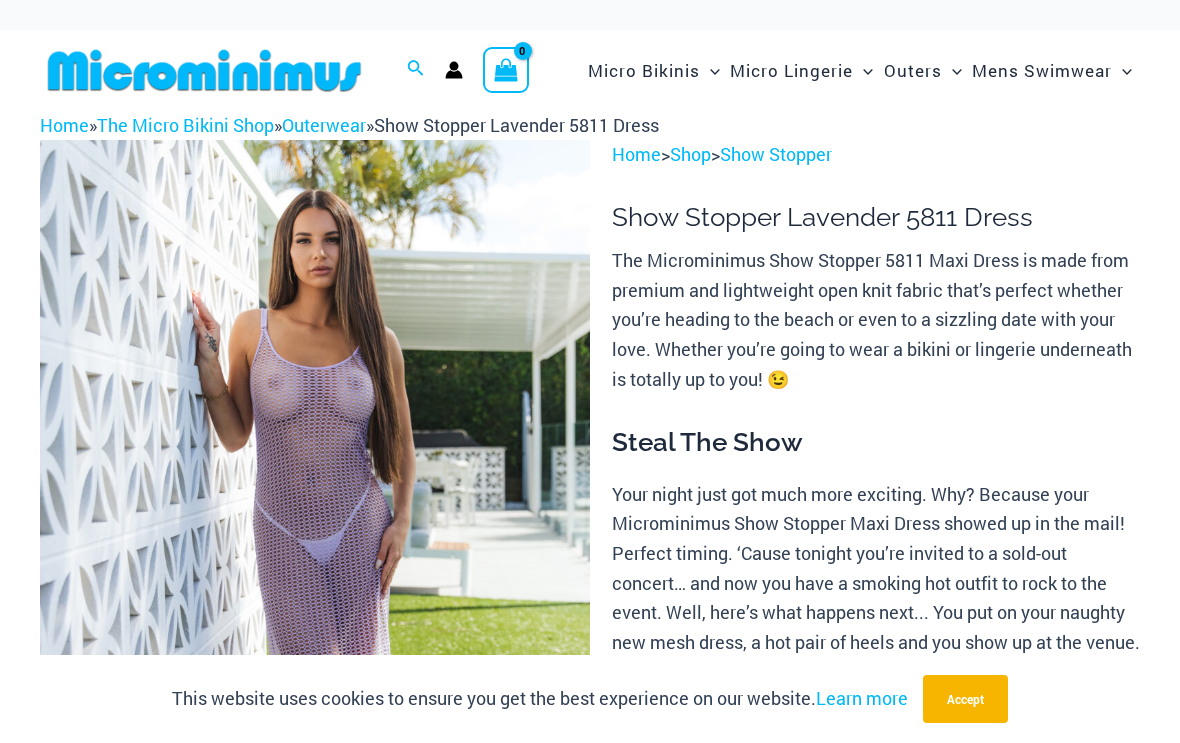 click at bounding box center (315, 552) 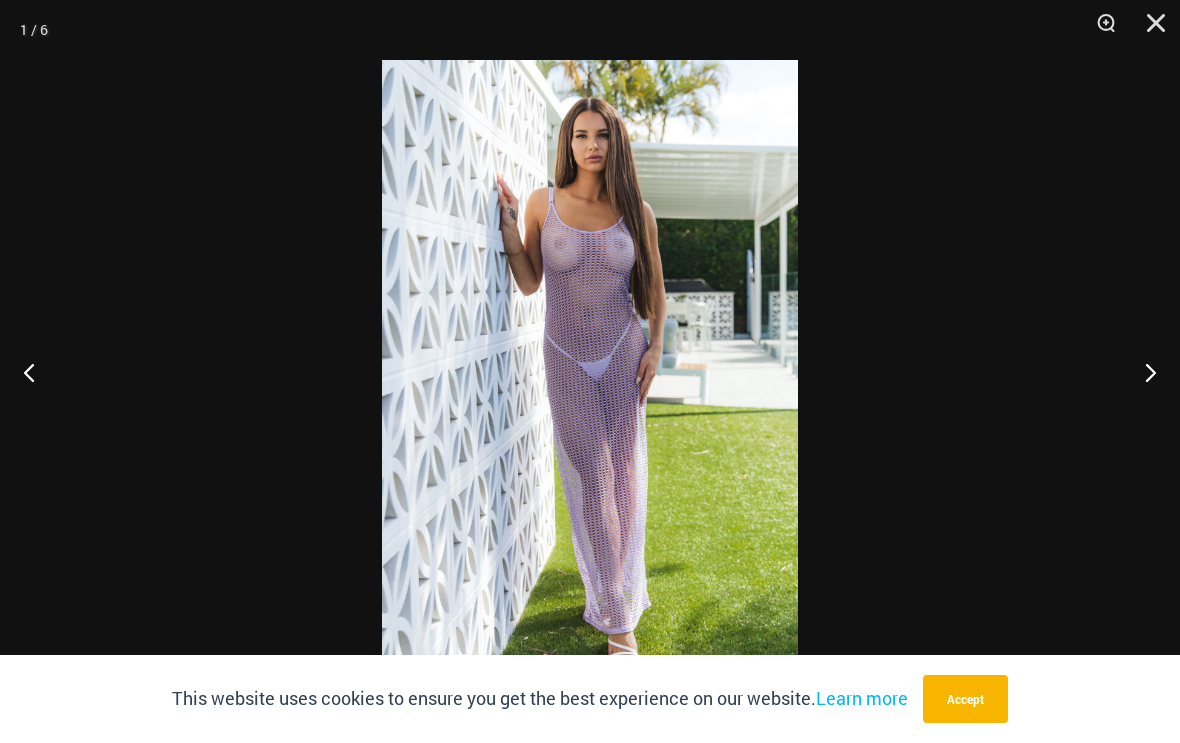 click at bounding box center (1142, 372) 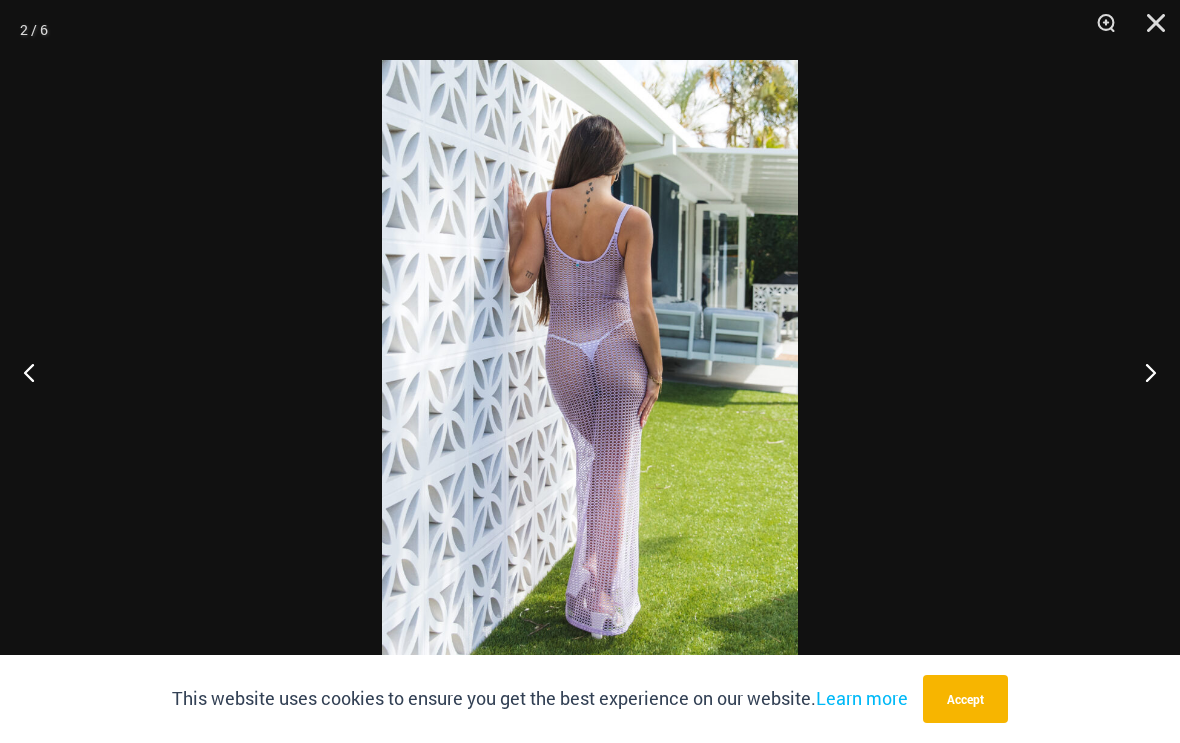 click at bounding box center (1142, 372) 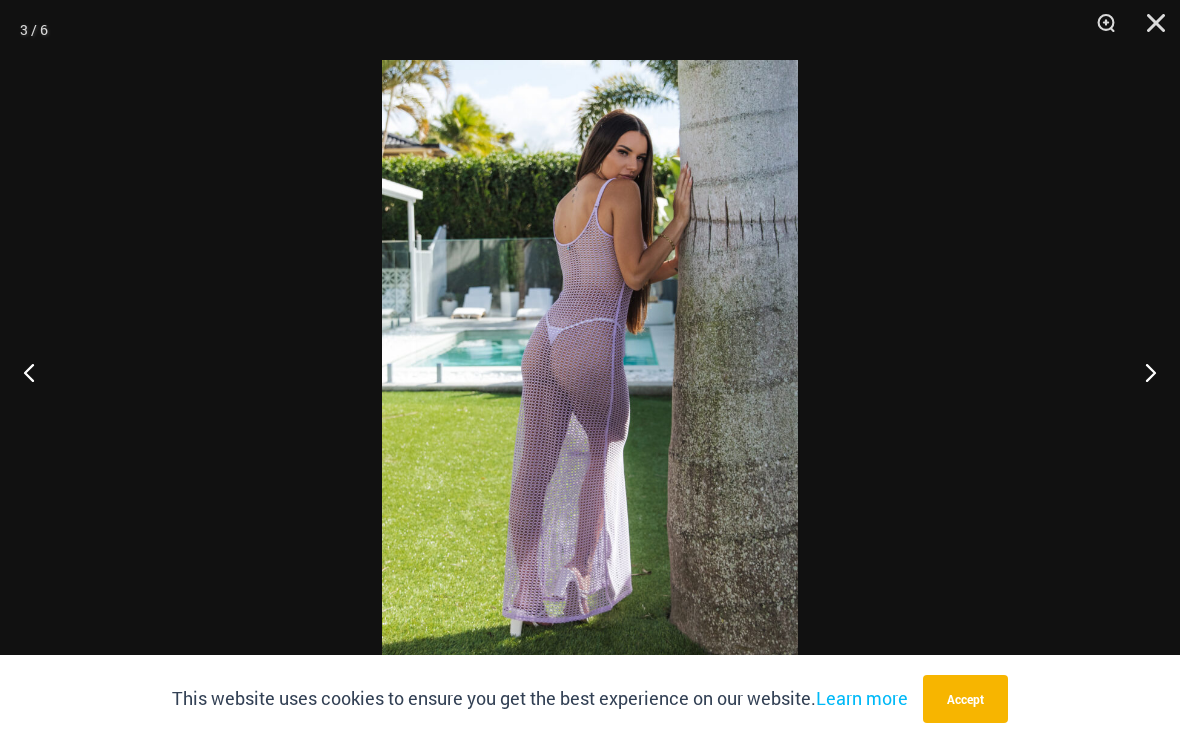 click at bounding box center [1142, 372] 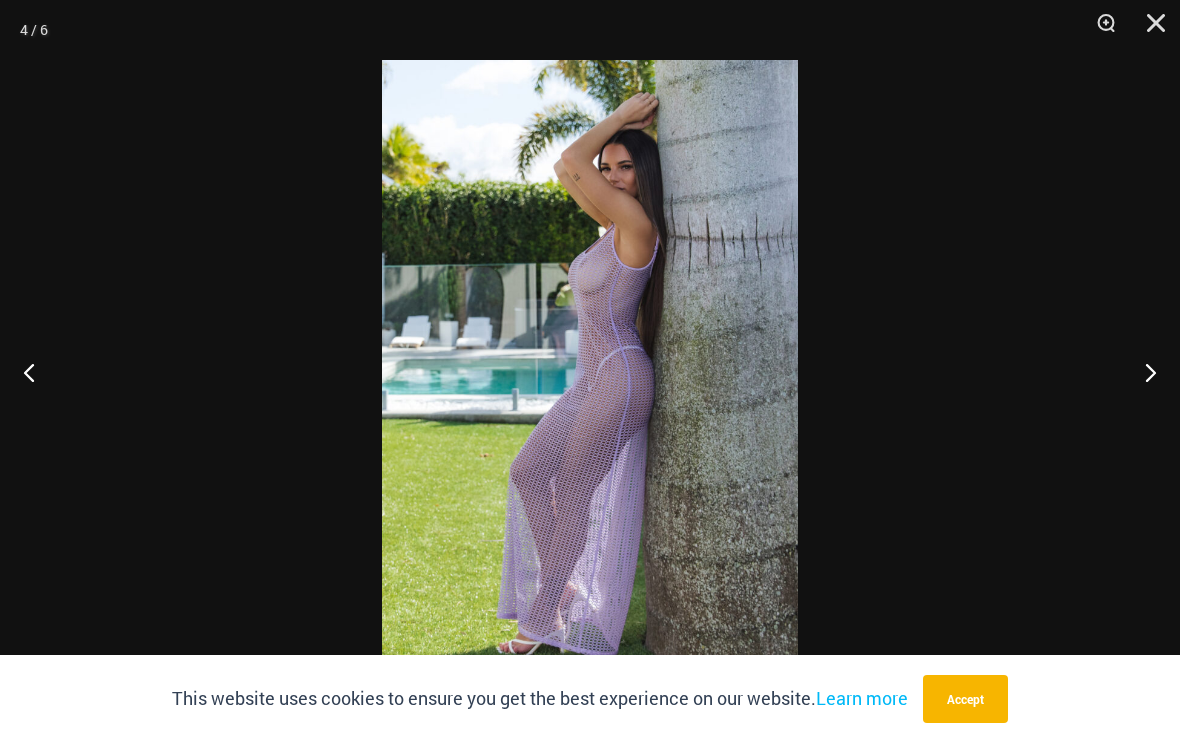 click at bounding box center [1142, 372] 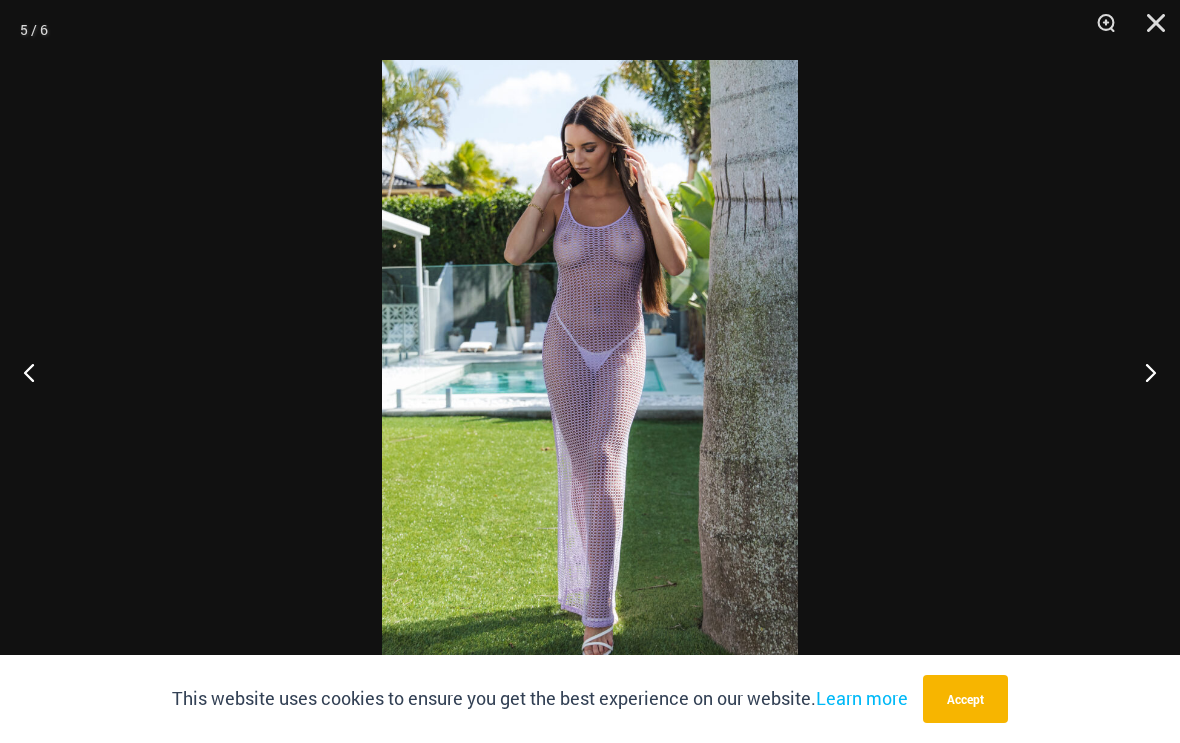 click at bounding box center [1142, 372] 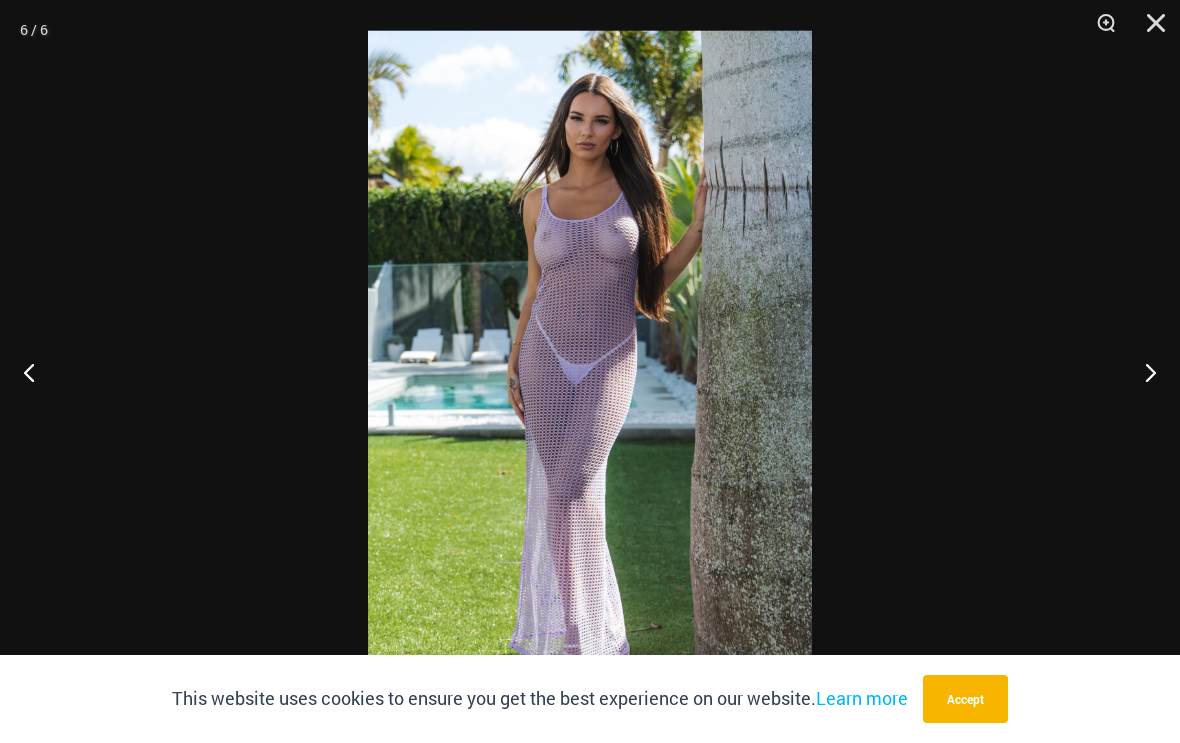 click at bounding box center (1142, 372) 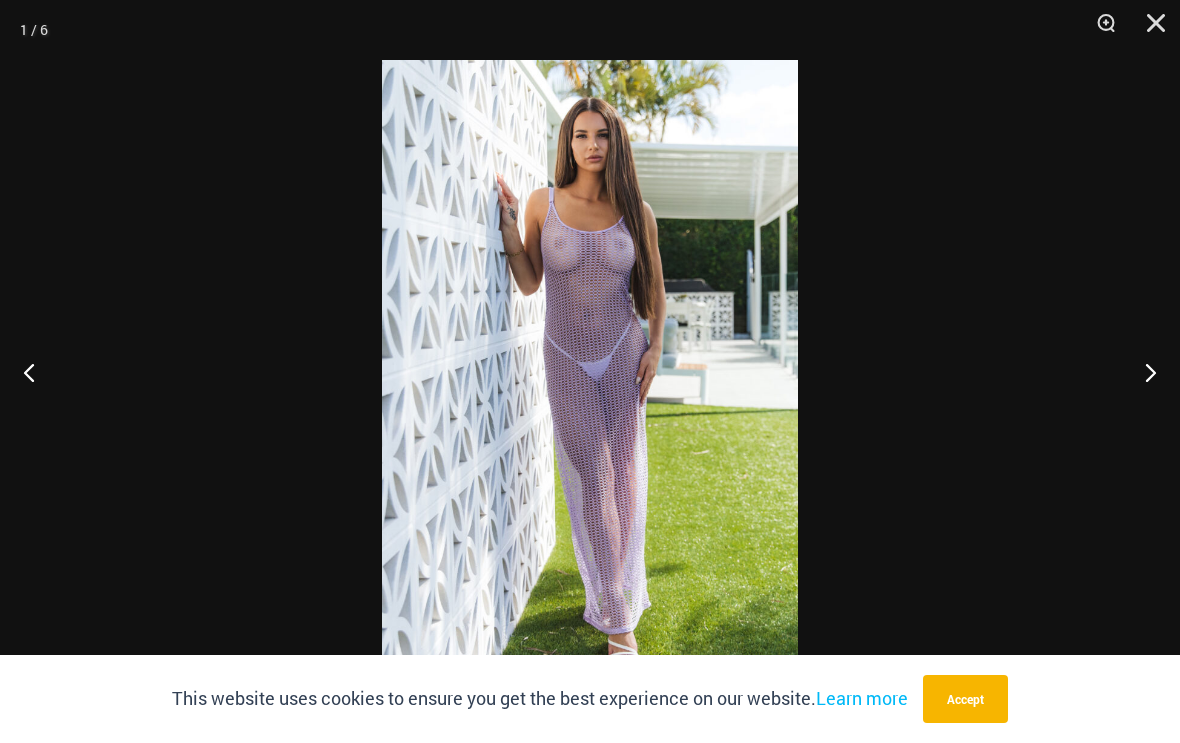 click at bounding box center (1149, 30) 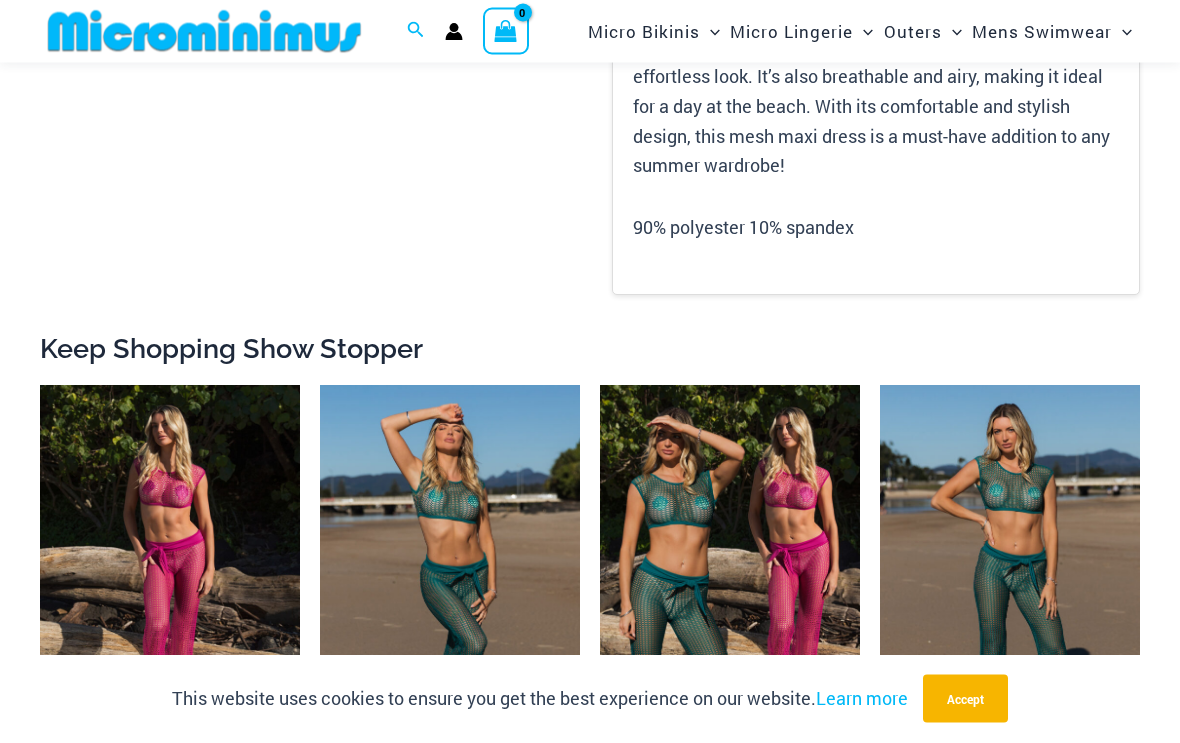 scroll, scrollTop: 1491, scrollLeft: 0, axis: vertical 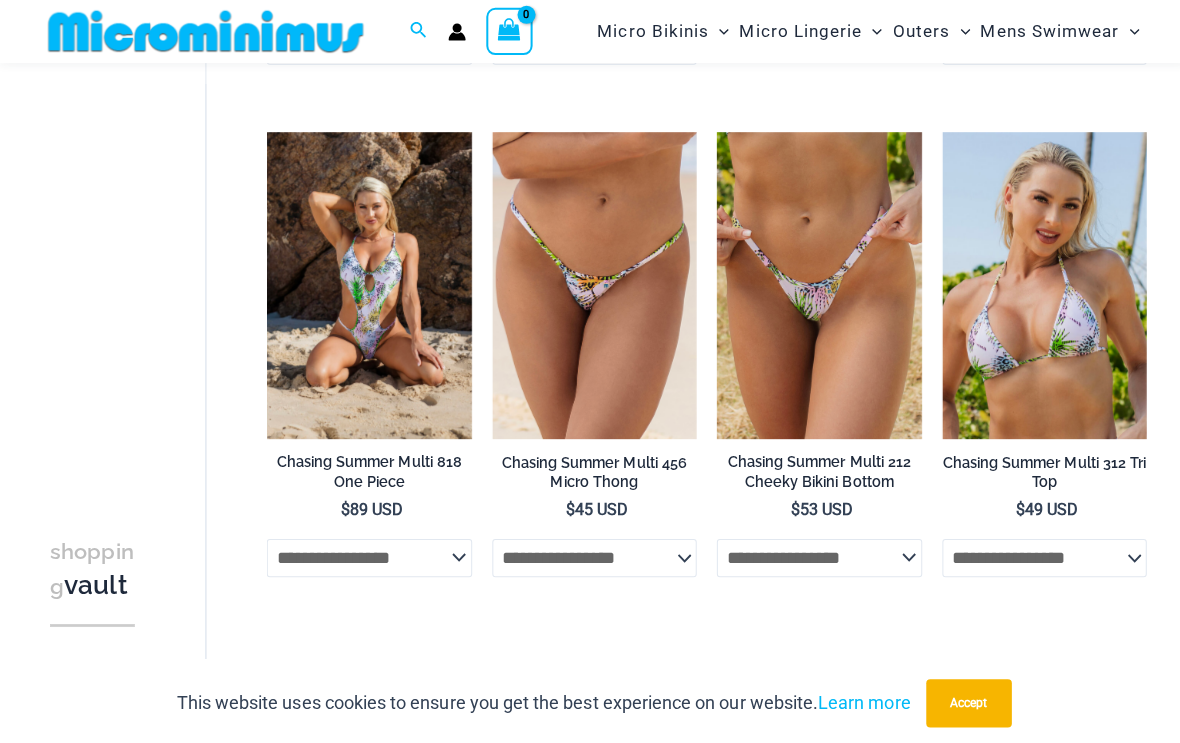 click on "7" at bounding box center (660, 682) 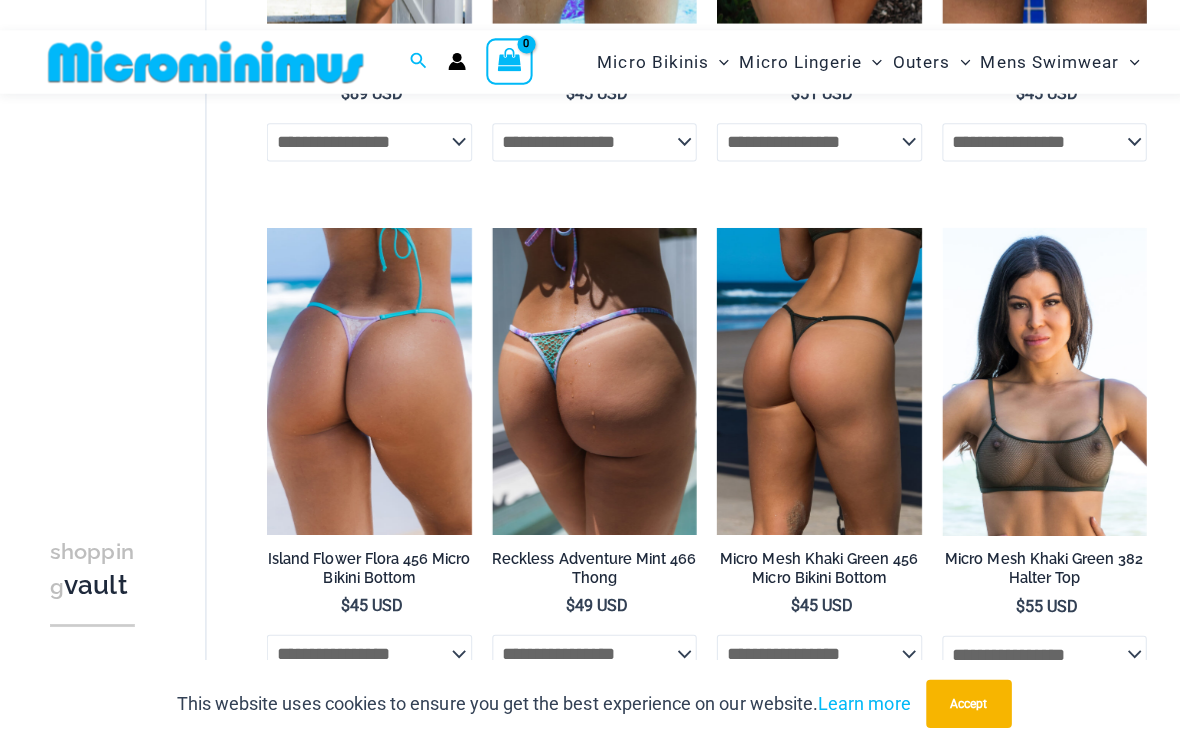 scroll, scrollTop: 504, scrollLeft: 0, axis: vertical 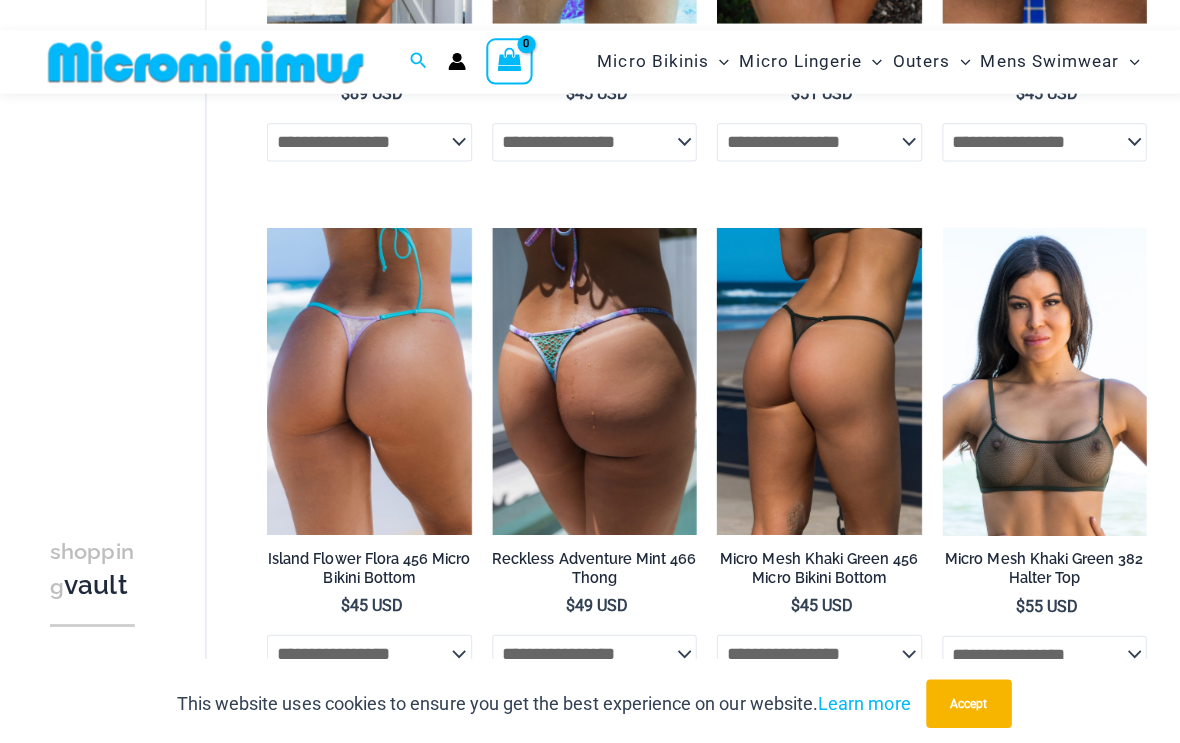 click at bounding box center (265, 226) 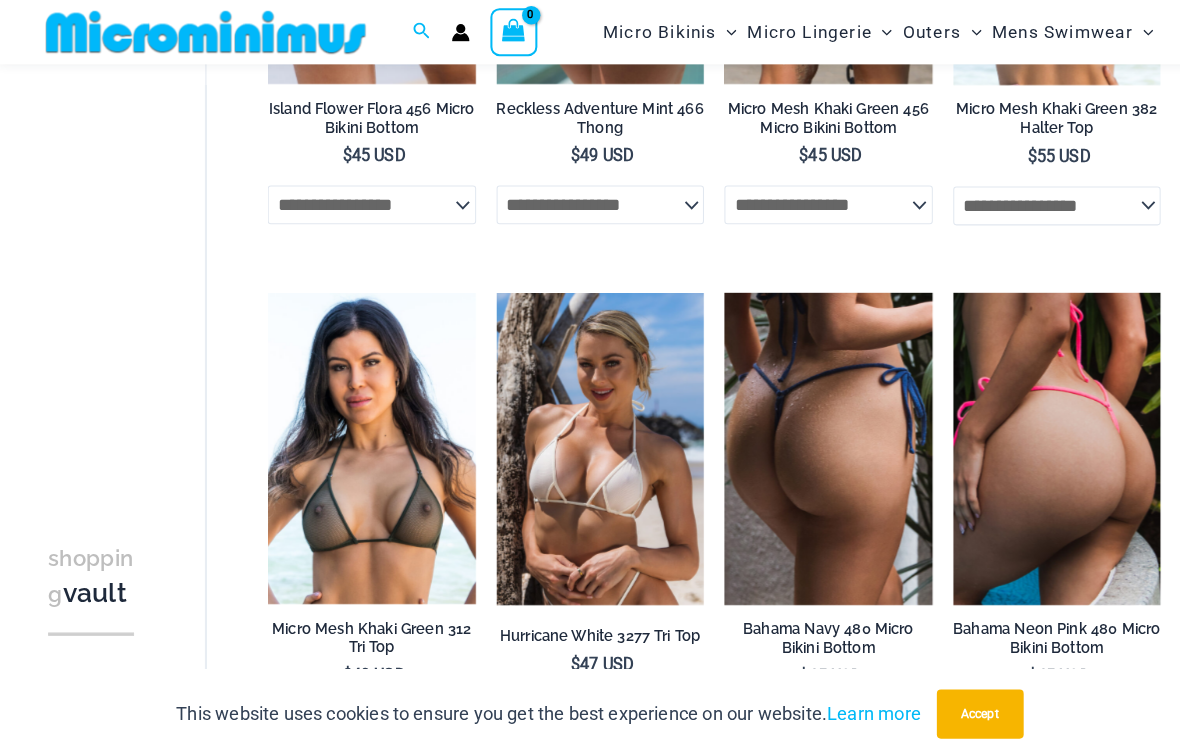 scroll, scrollTop: 952, scrollLeft: 0, axis: vertical 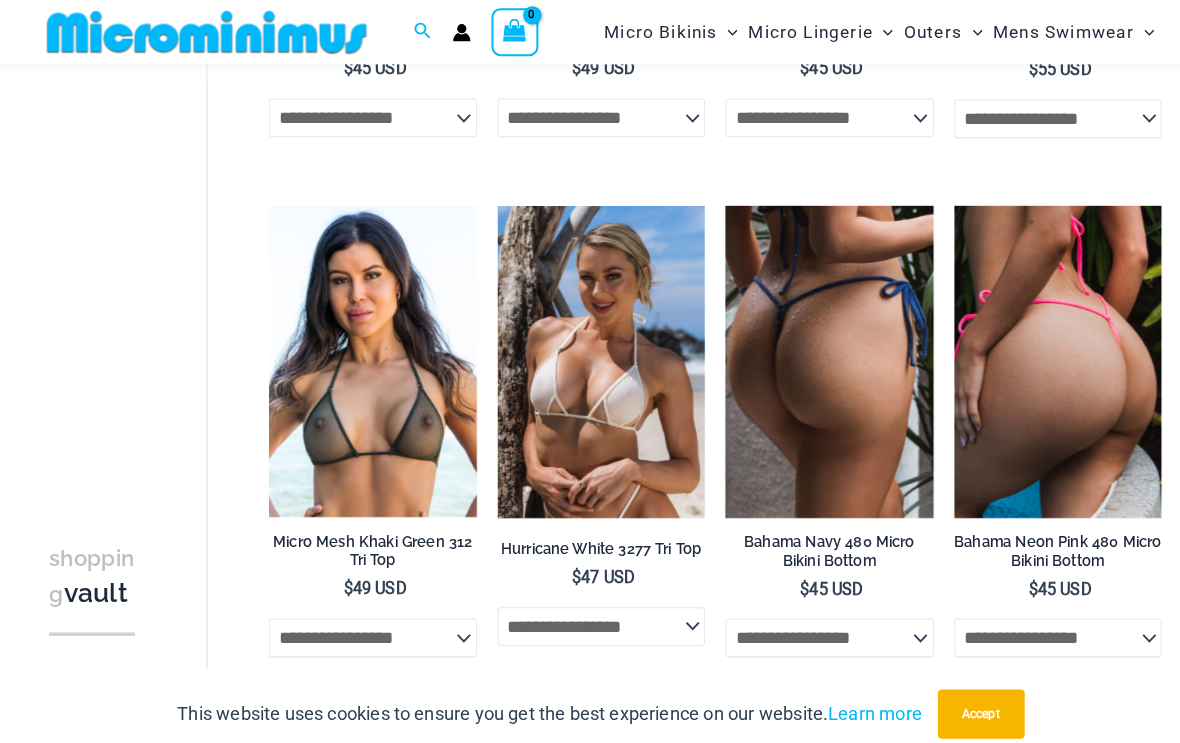 click on "shopping   vault
Filters
Filters
Vault
Micro Bikinis
Outers
Micro Lingerie" at bounding box center (590, 1229) 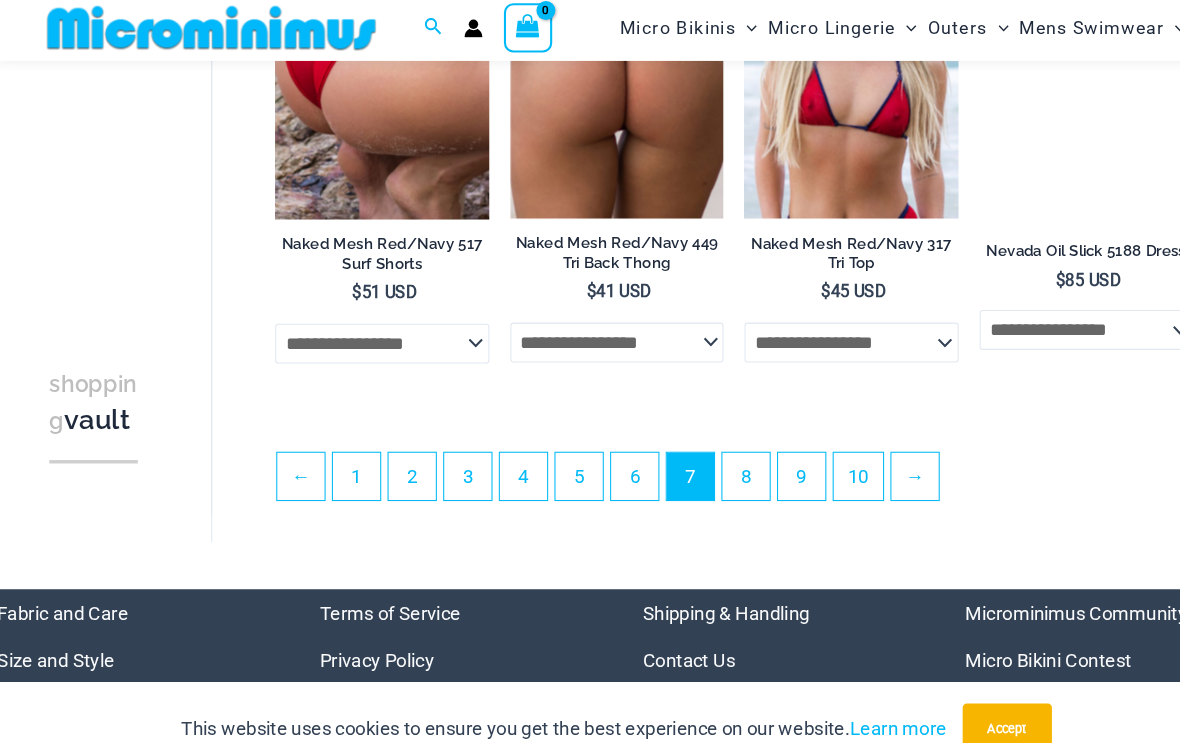 scroll, scrollTop: 3875, scrollLeft: 0, axis: vertical 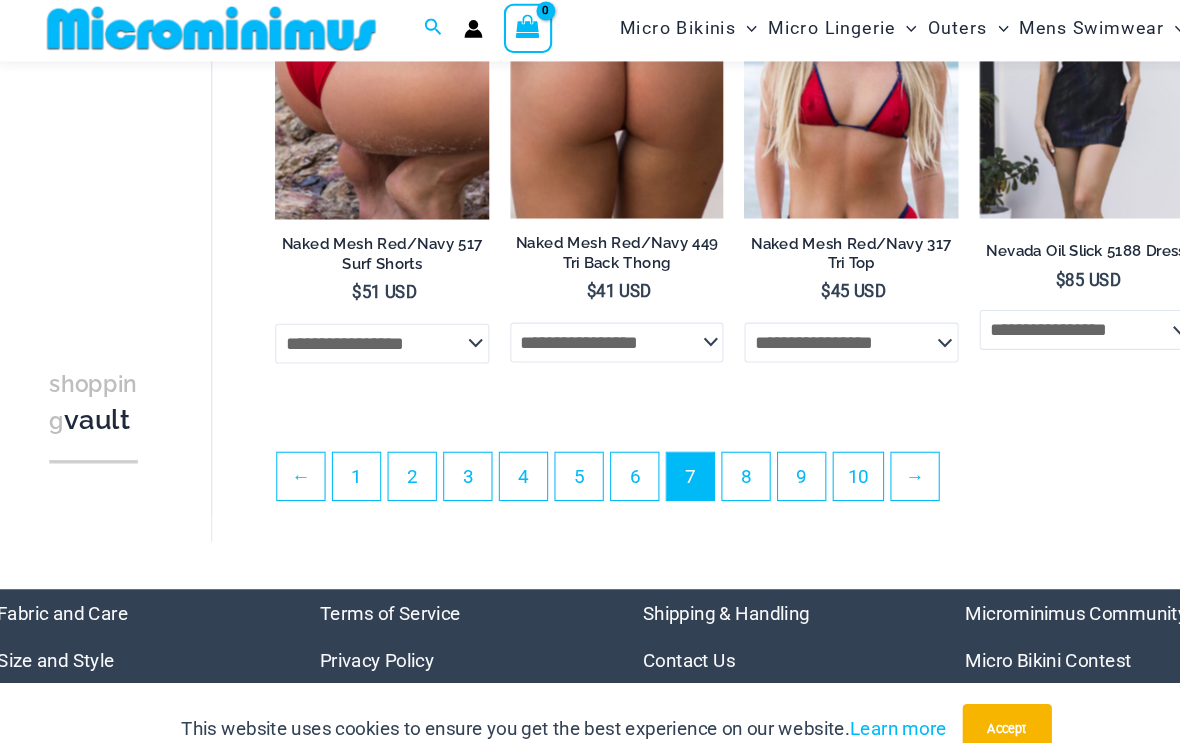 click on "8" at bounding box center (713, 458) 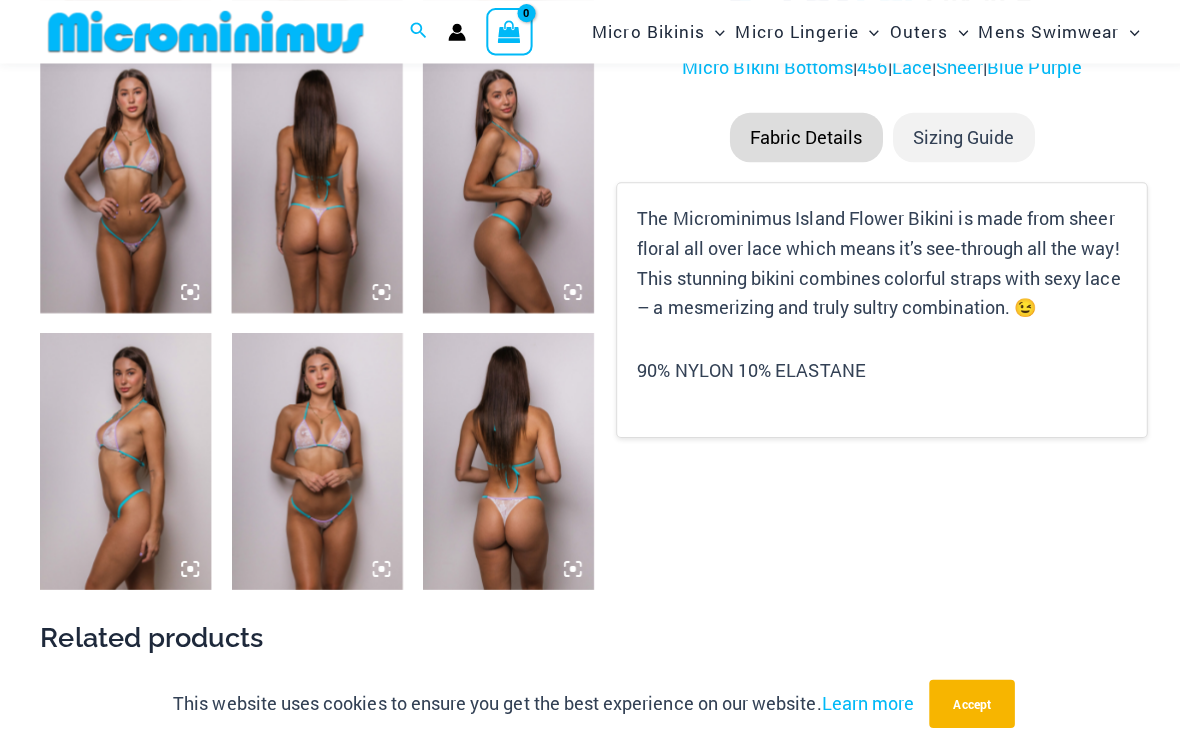 scroll, scrollTop: 1186, scrollLeft: 0, axis: vertical 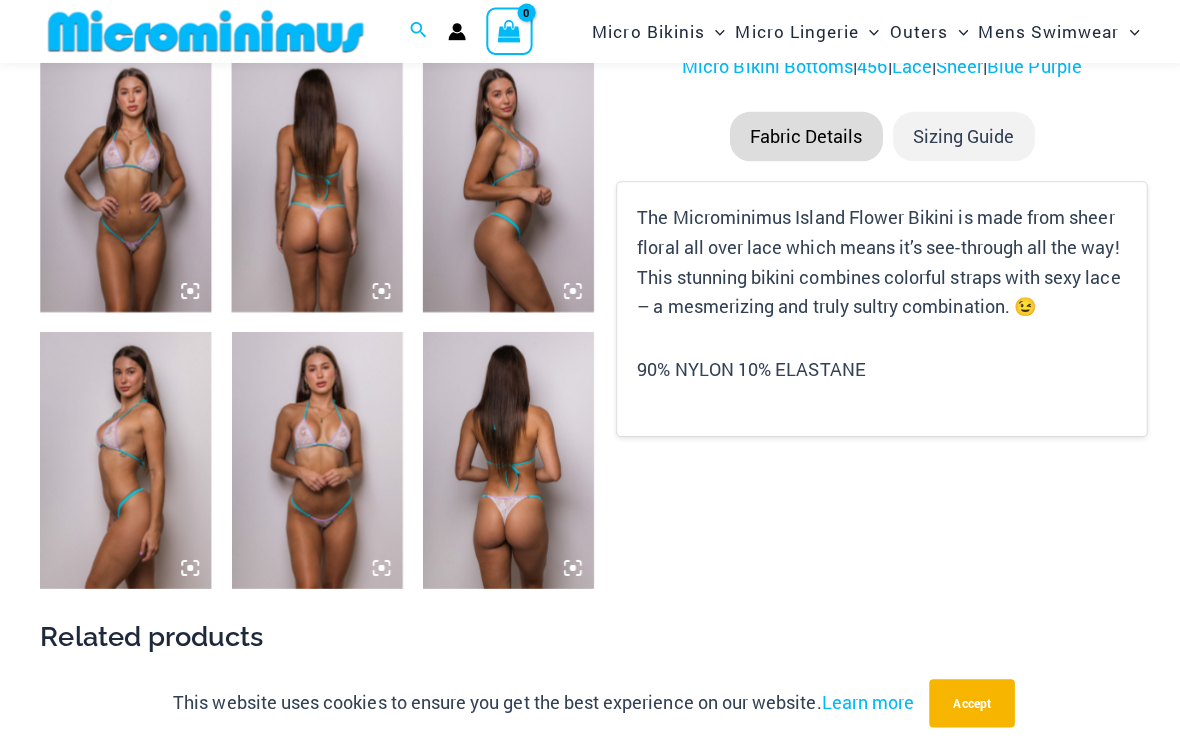 click at bounding box center (315, 458) 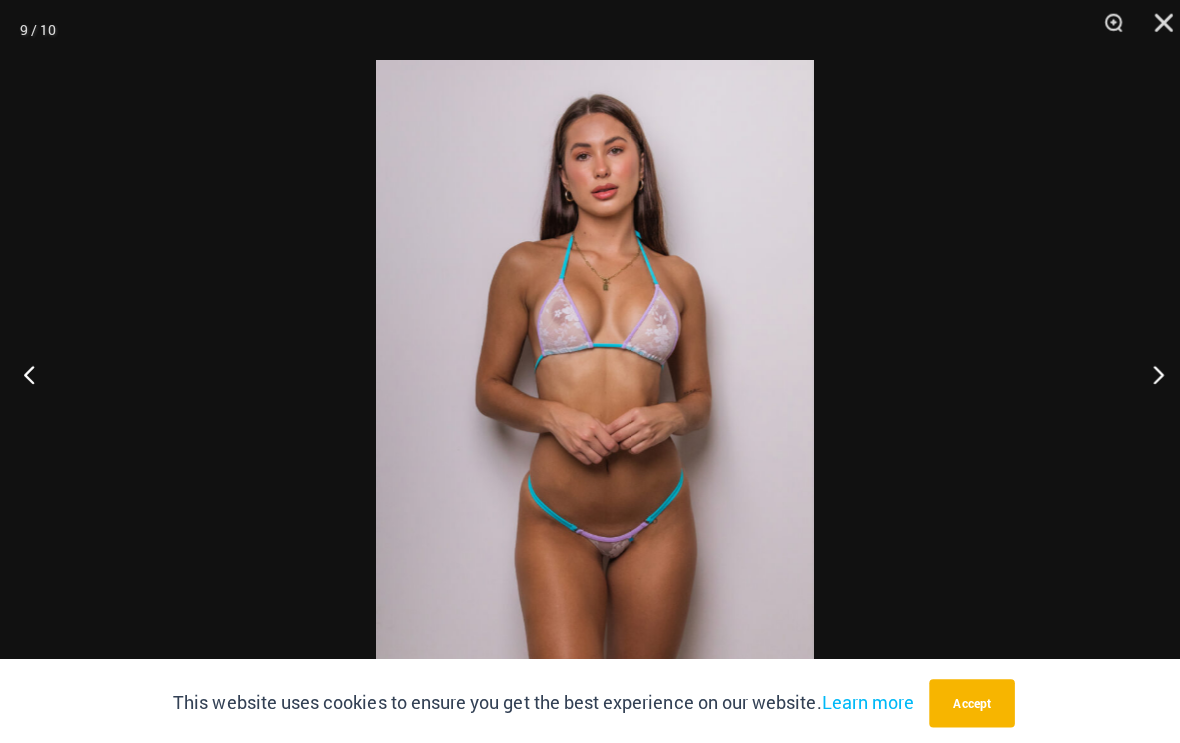 click at bounding box center (1149, 30) 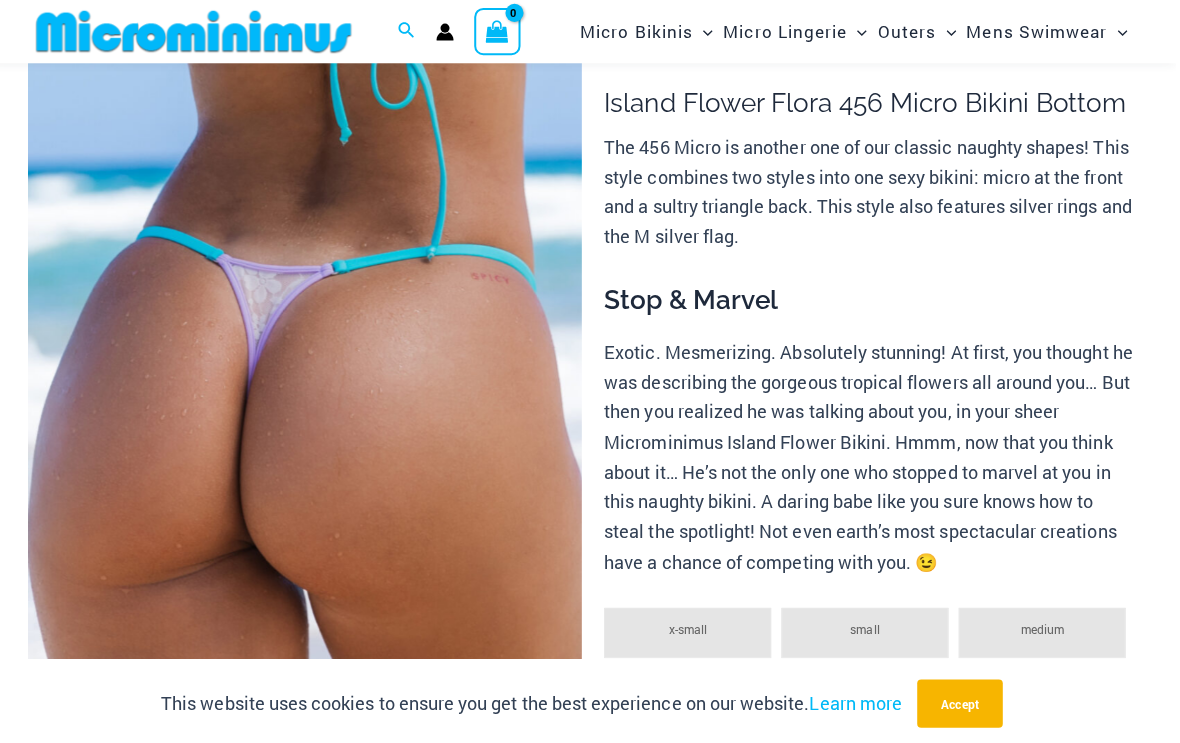 scroll, scrollTop: 0, scrollLeft: 0, axis: both 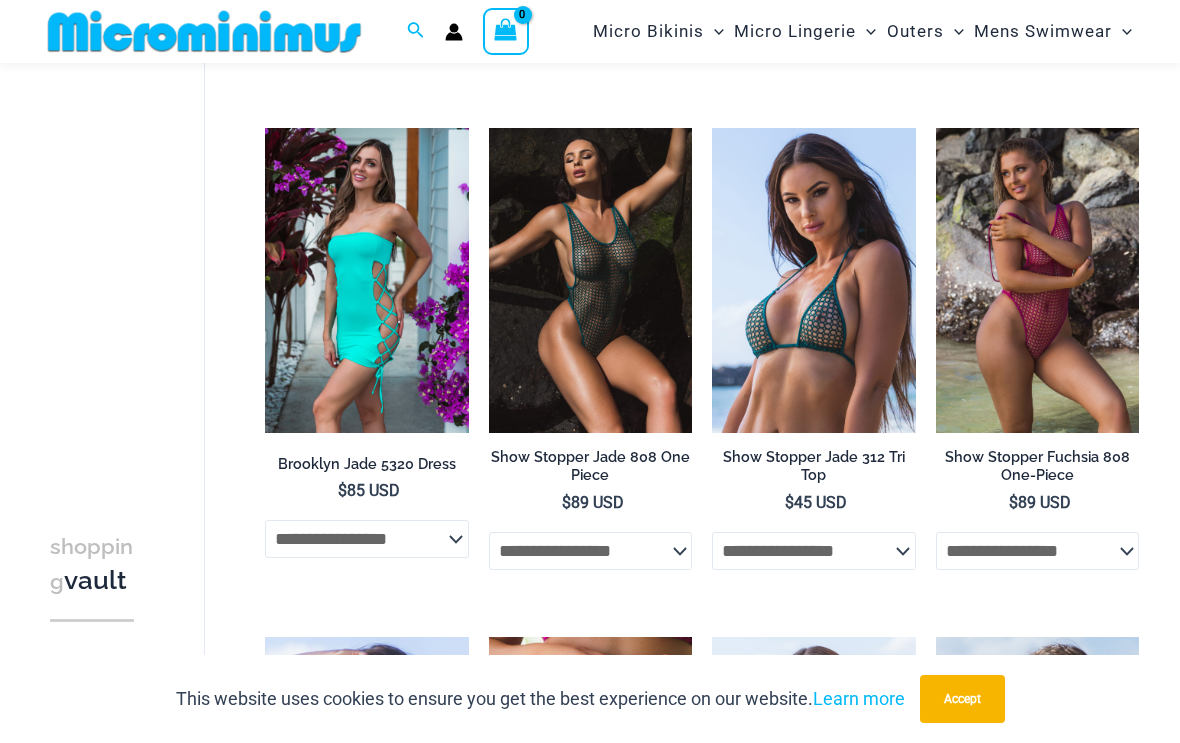 click at bounding box center [936, 128] 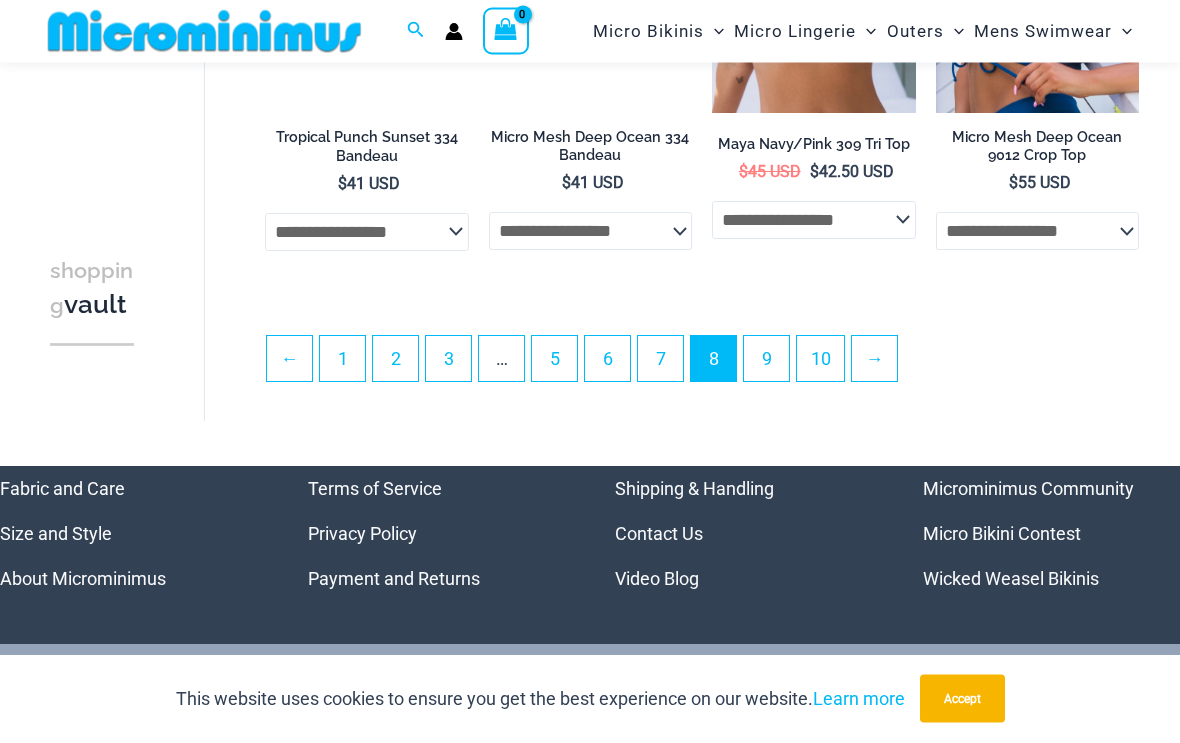 scroll, scrollTop: 4097, scrollLeft: 0, axis: vertical 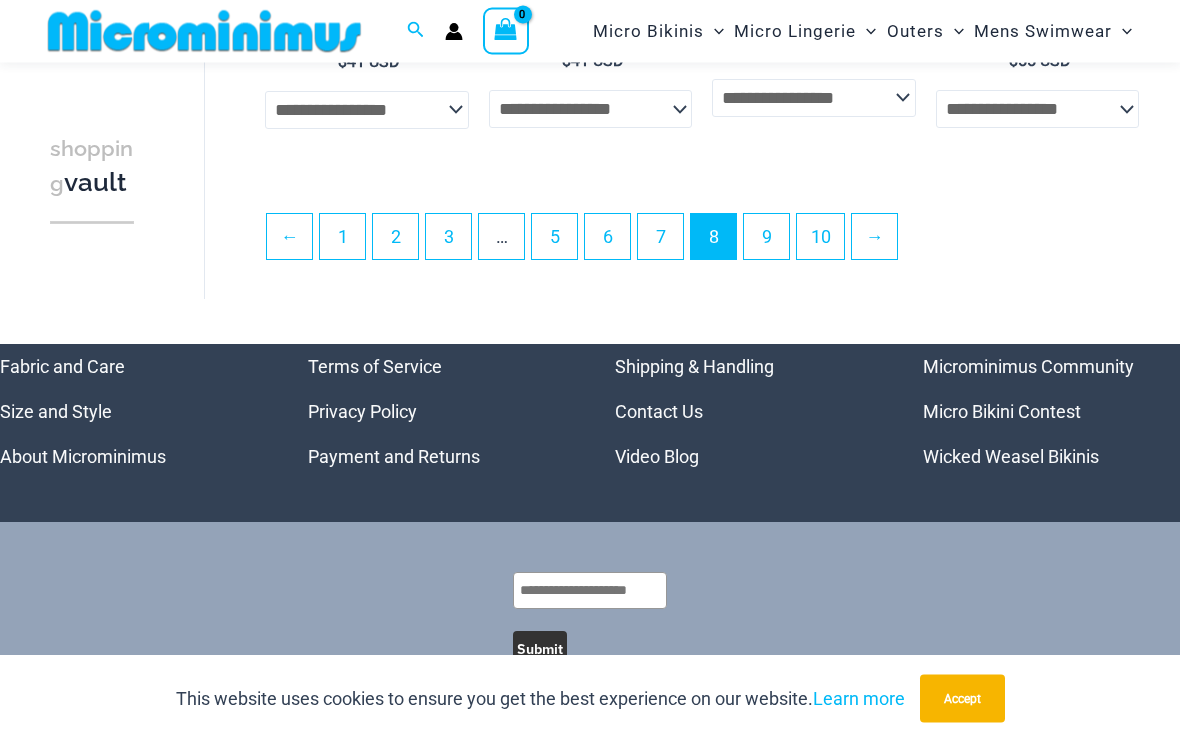 click on "9" at bounding box center (766, 237) 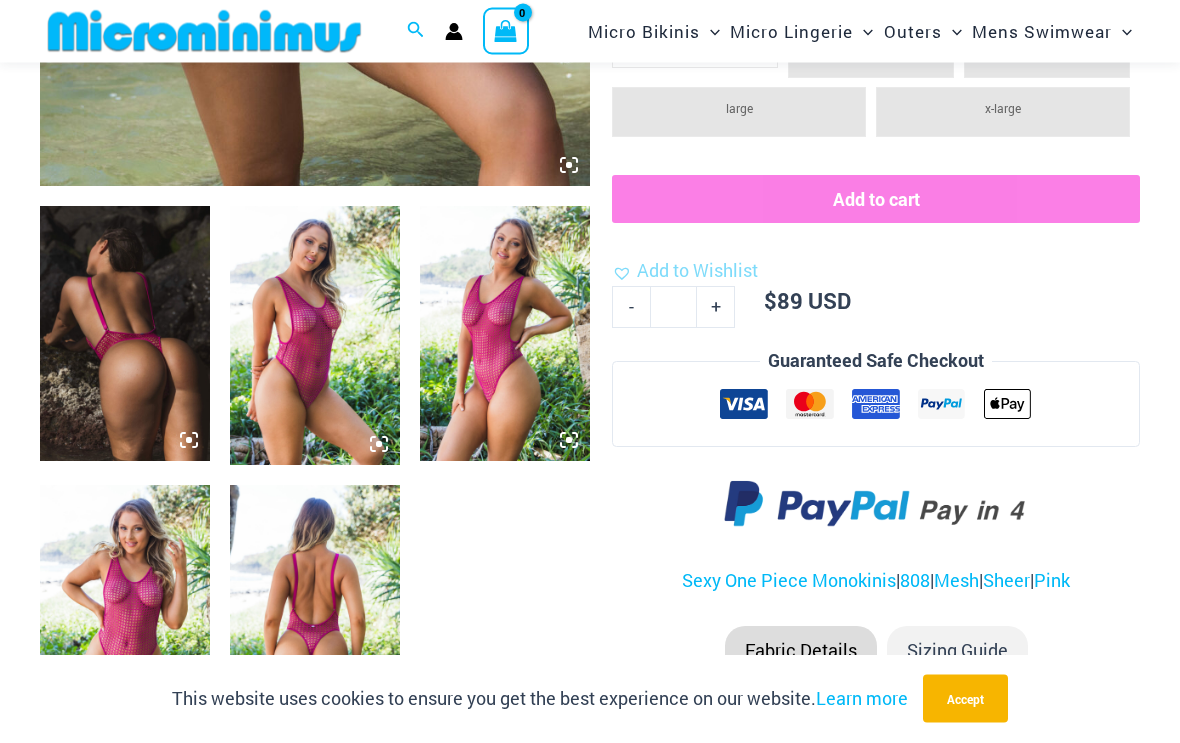 scroll, scrollTop: 839, scrollLeft: 0, axis: vertical 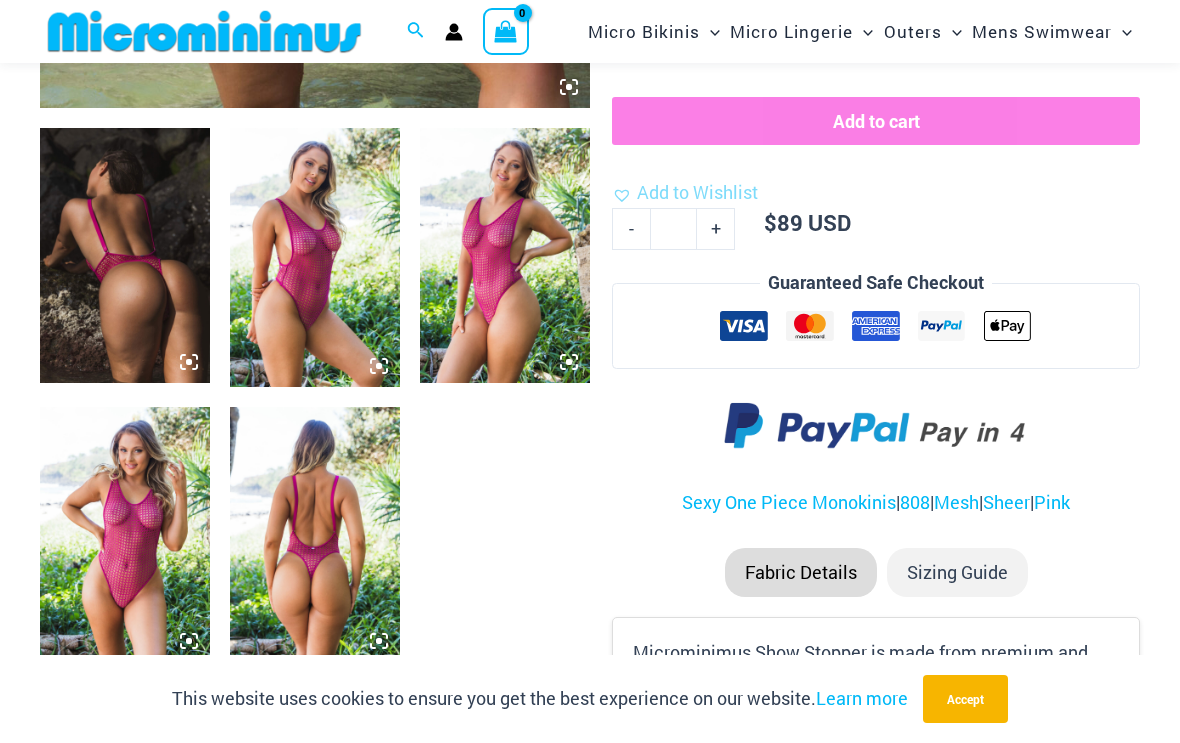 click at bounding box center (125, 255) 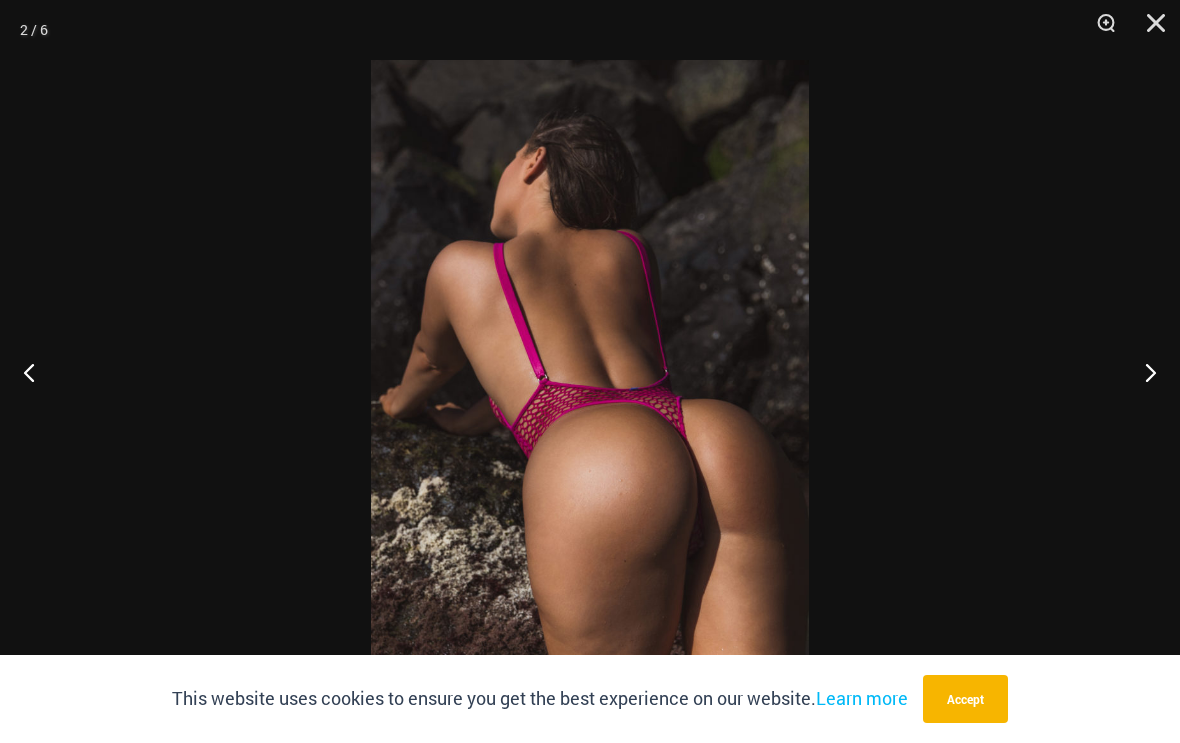 click at bounding box center (1142, 372) 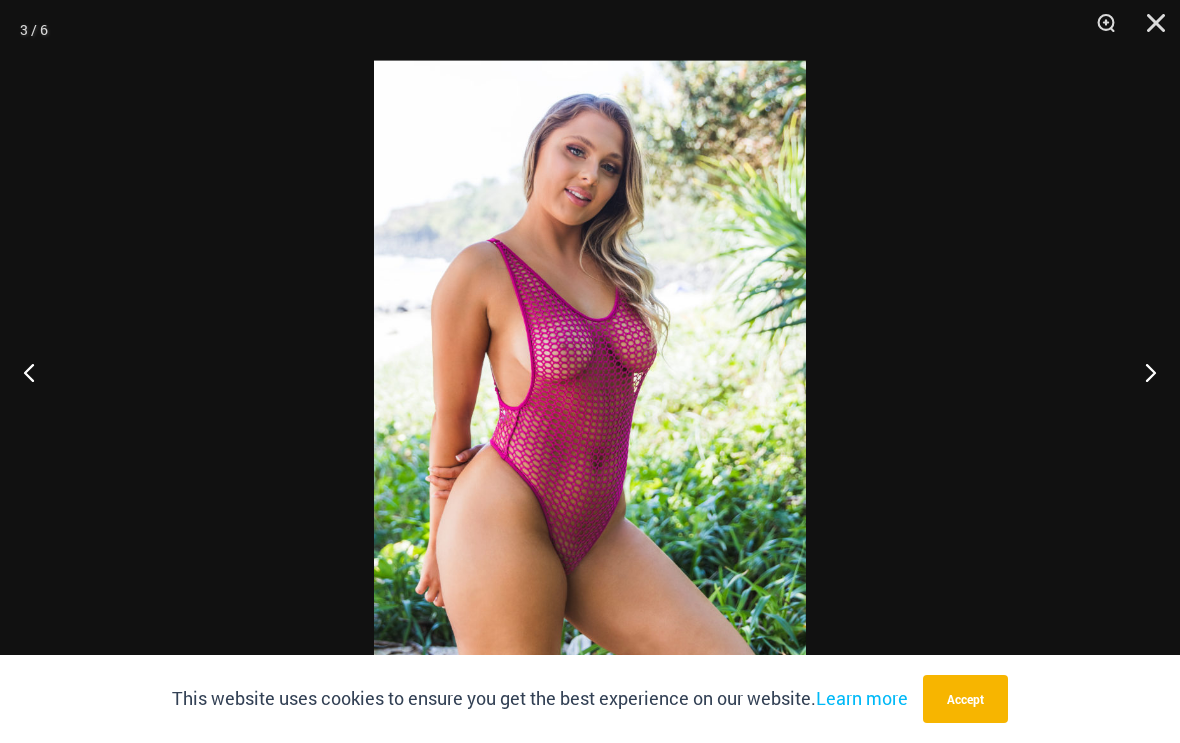 click at bounding box center [1142, 372] 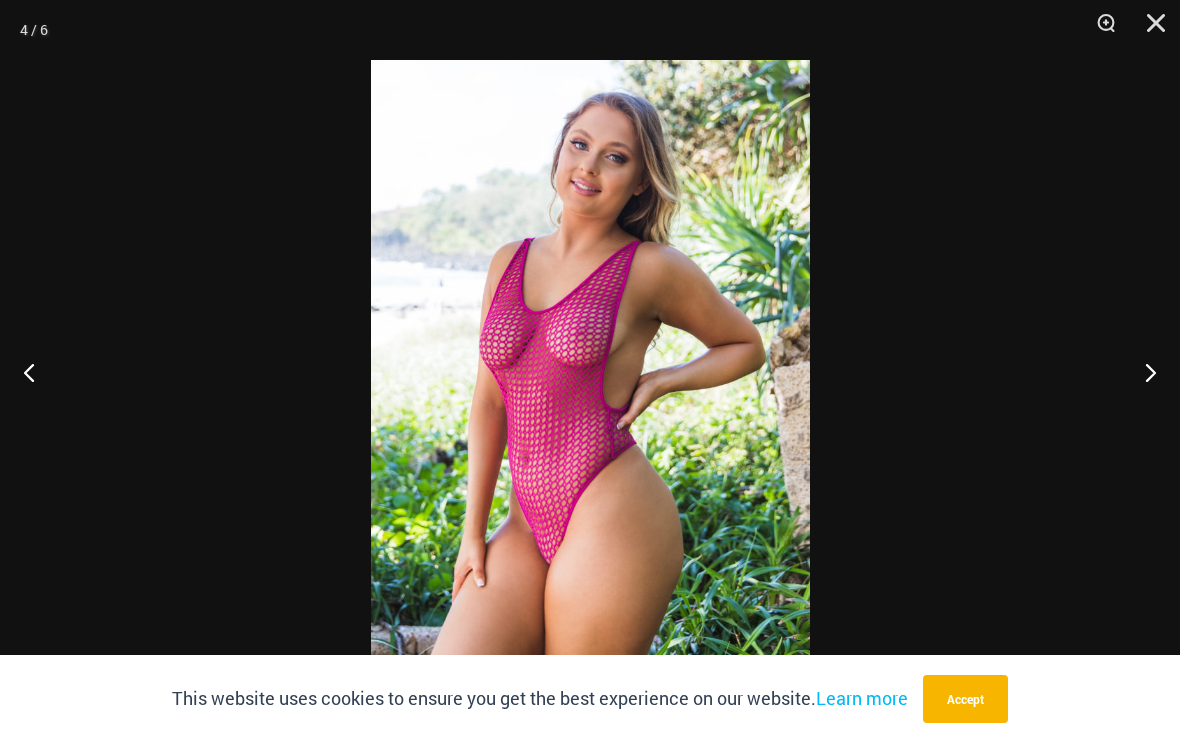 click at bounding box center [1142, 372] 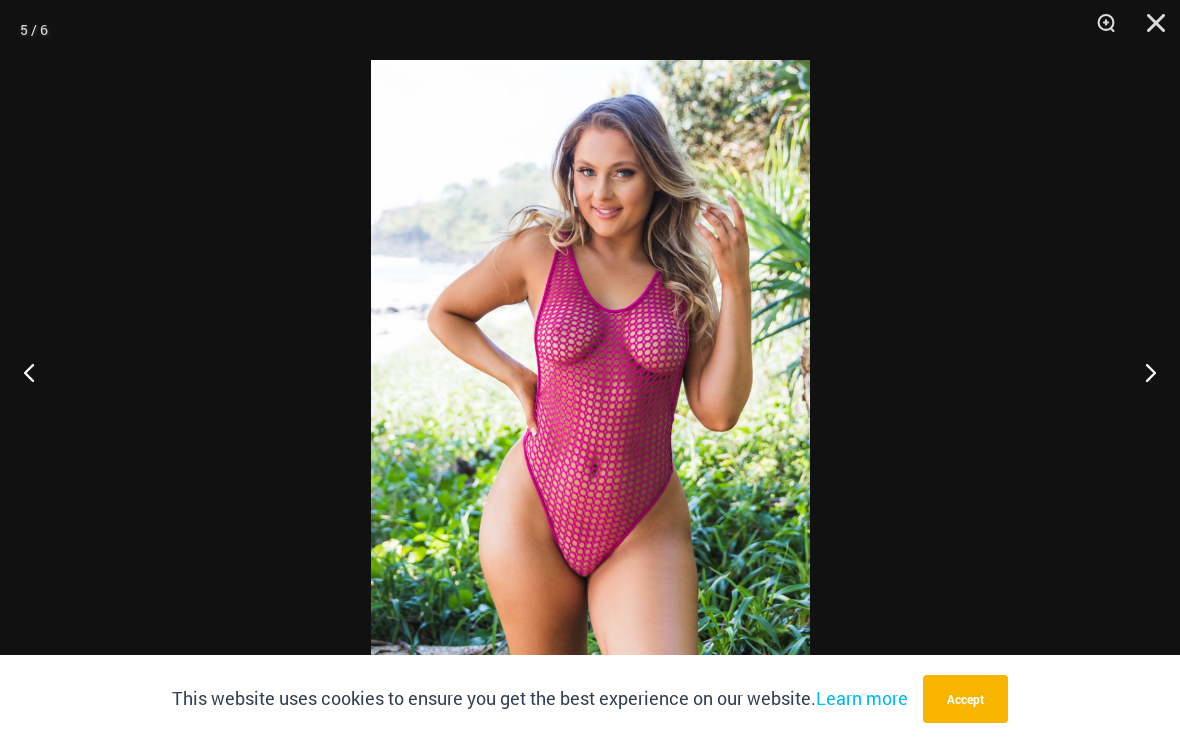 click at bounding box center (1142, 372) 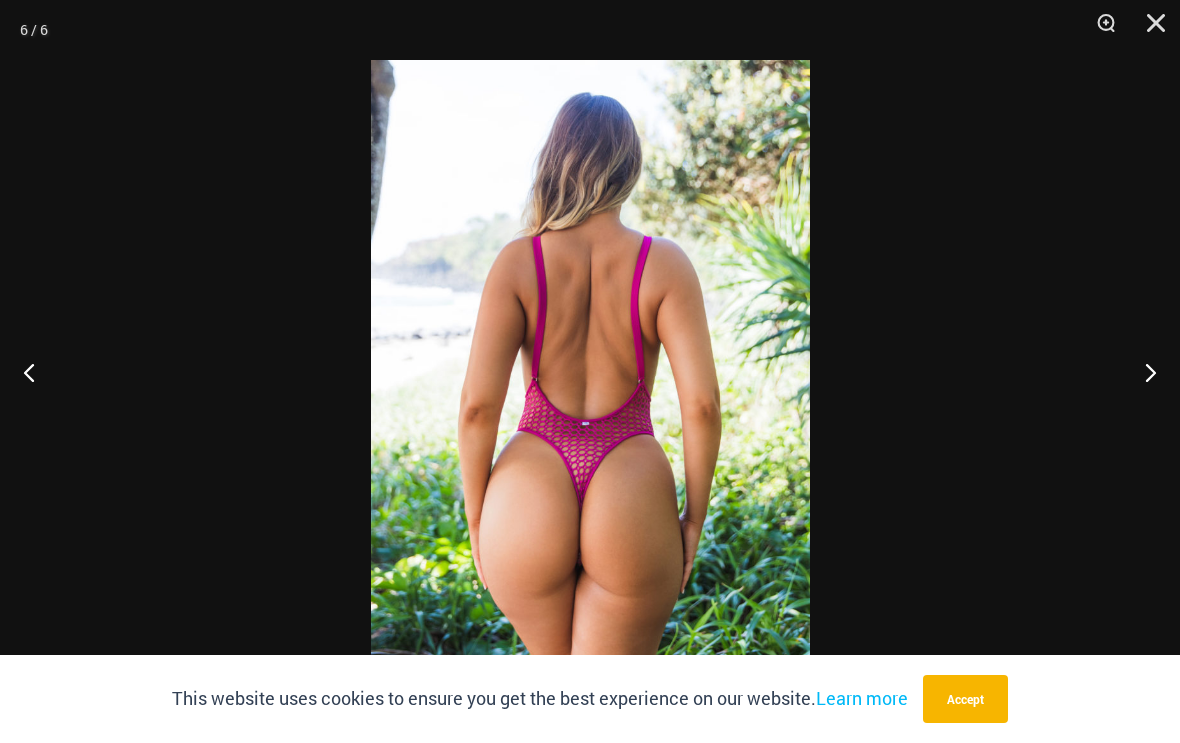 click at bounding box center [1142, 372] 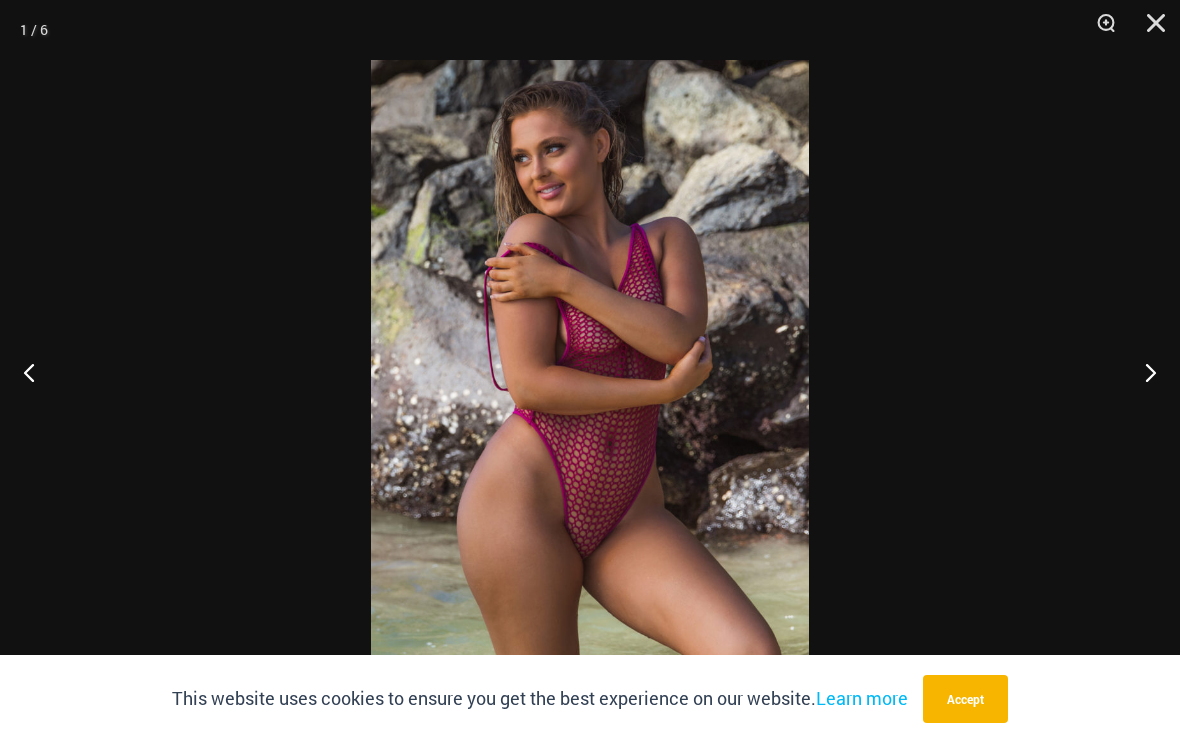 click at bounding box center (1149, 30) 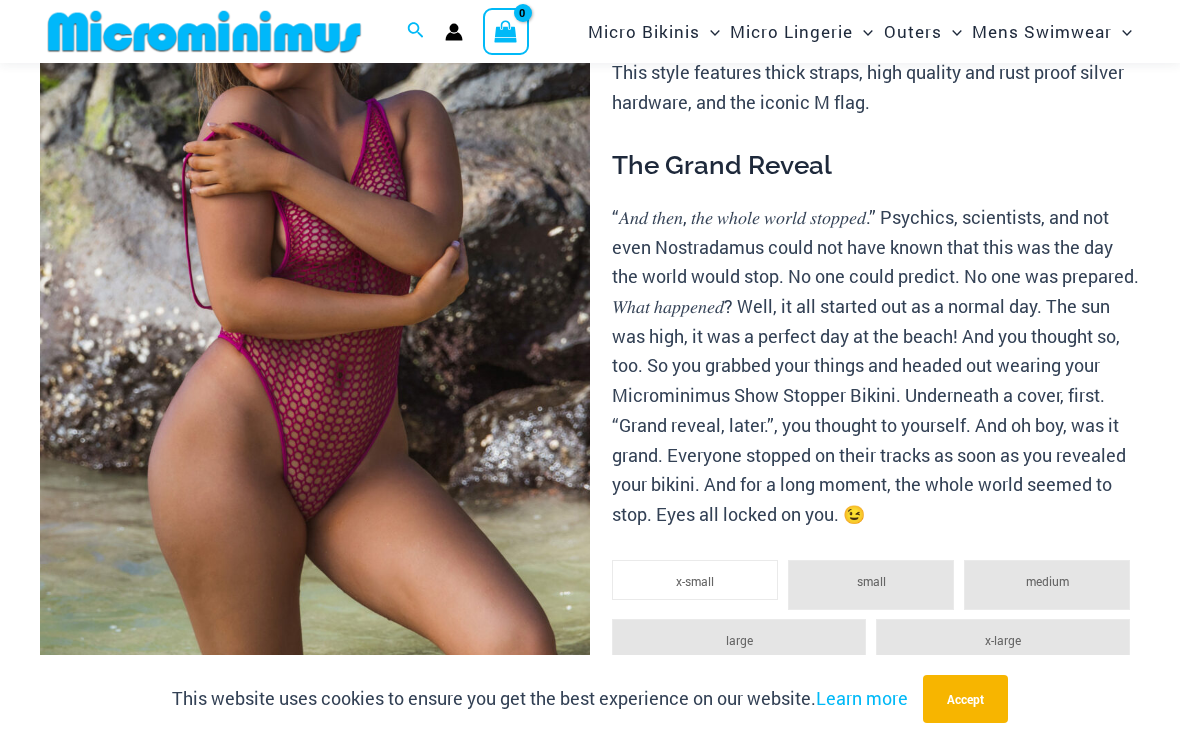 scroll, scrollTop: 221, scrollLeft: 0, axis: vertical 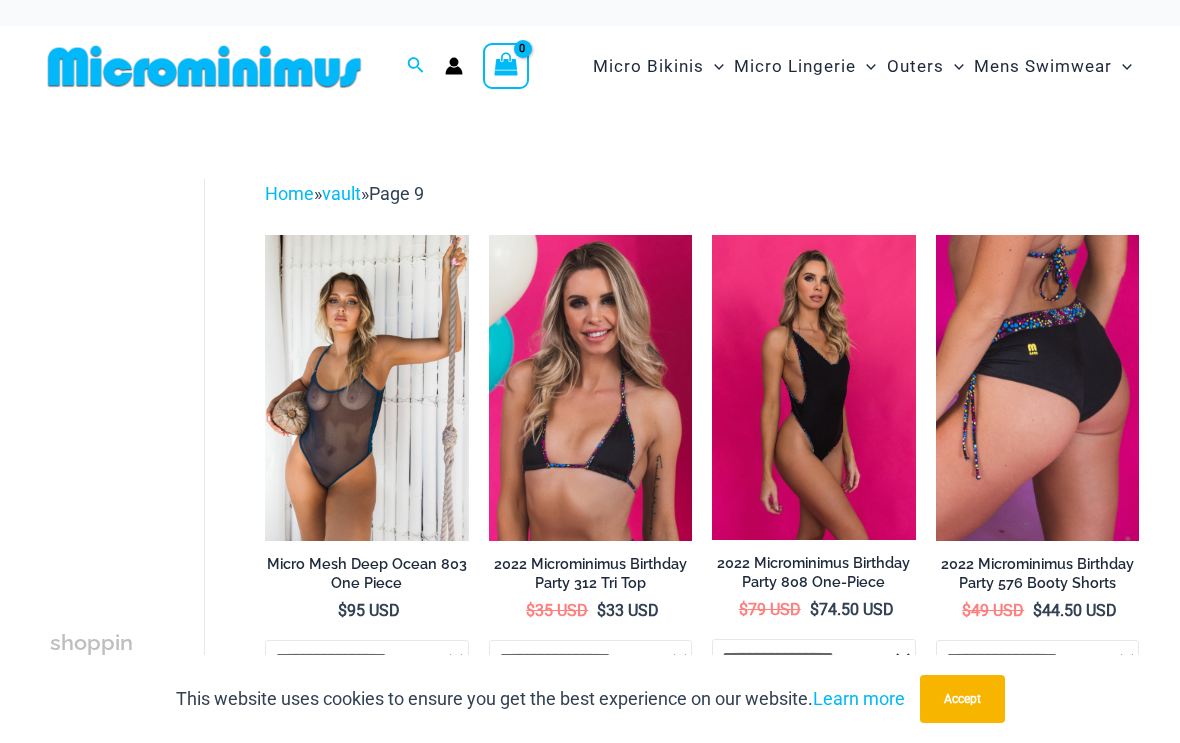 click at bounding box center [265, 235] 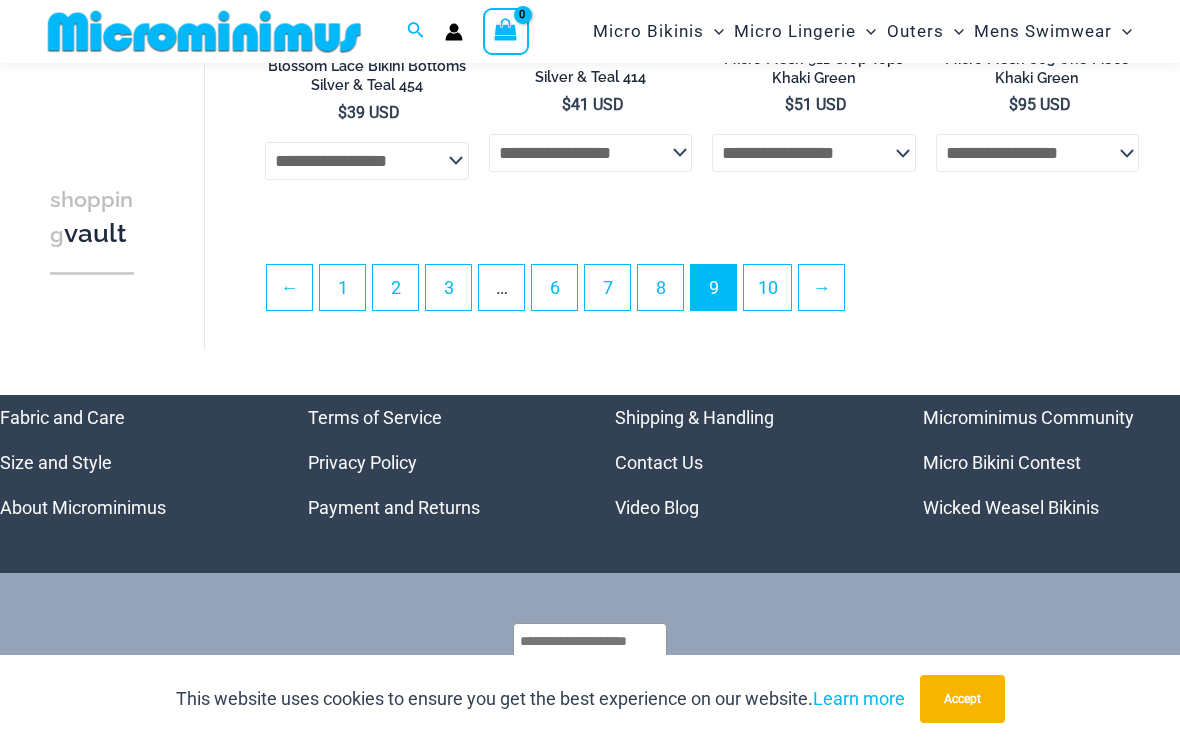 scroll, scrollTop: 4179, scrollLeft: 0, axis: vertical 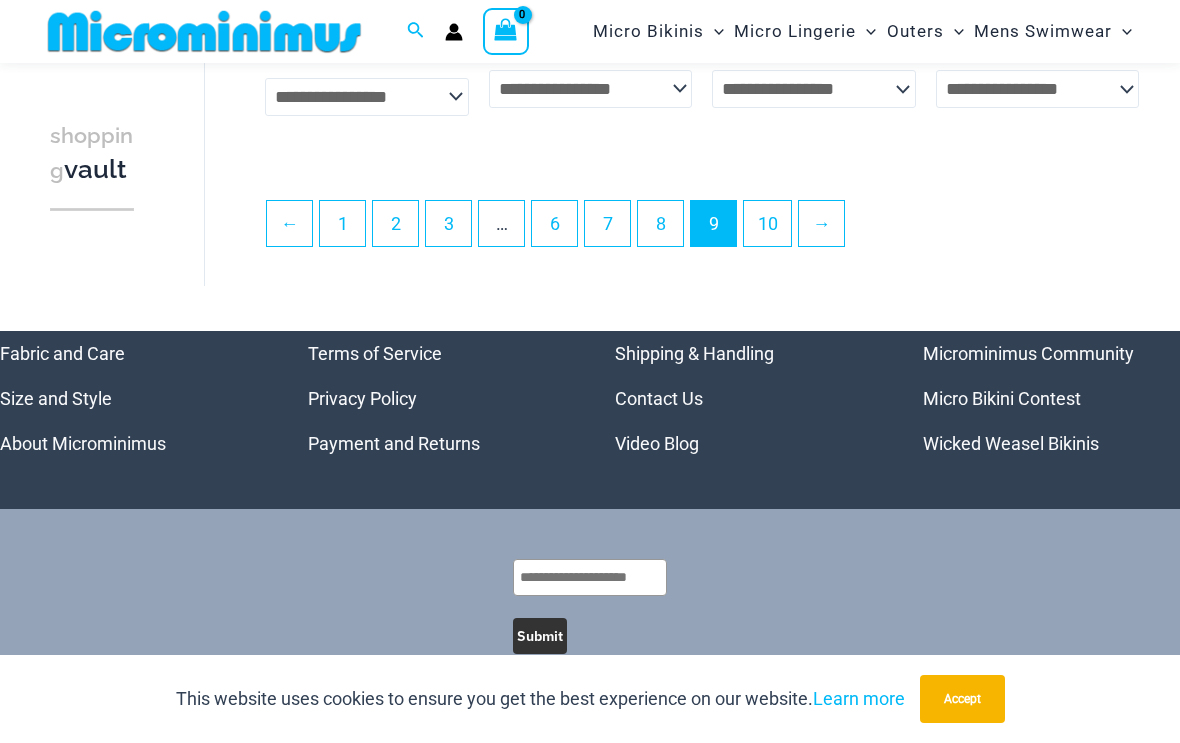 click on "10" at bounding box center [767, 223] 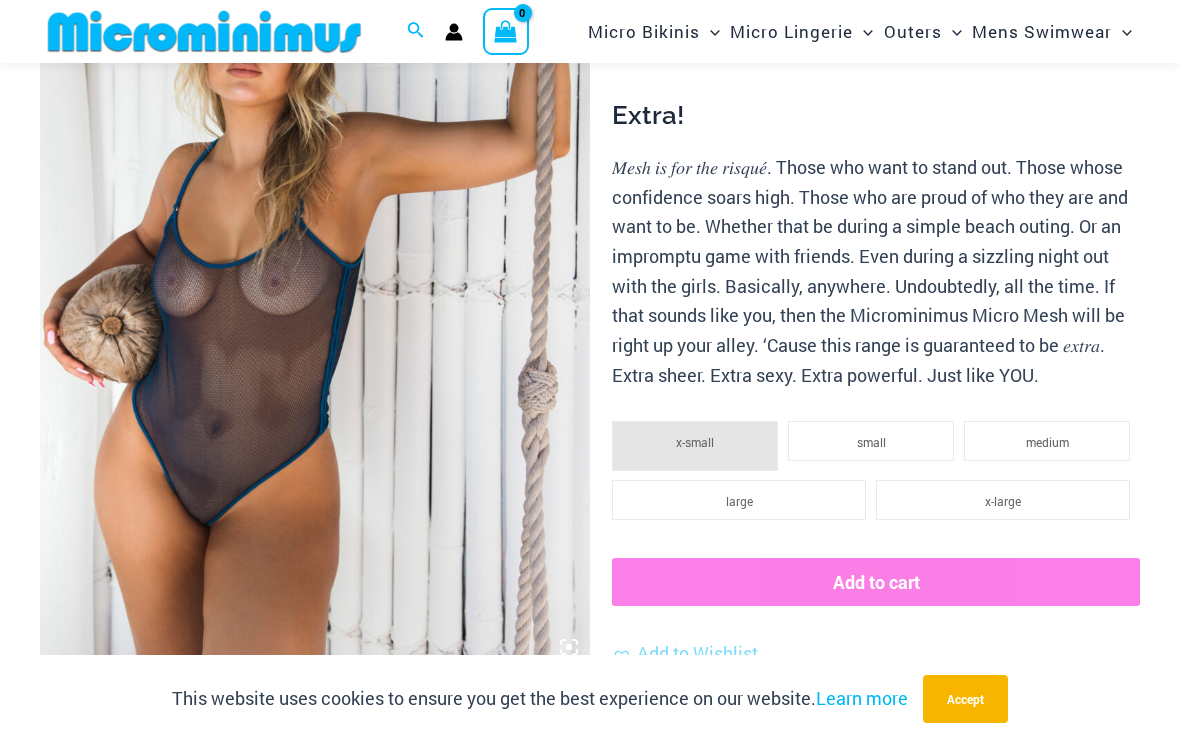 scroll, scrollTop: 277, scrollLeft: 0, axis: vertical 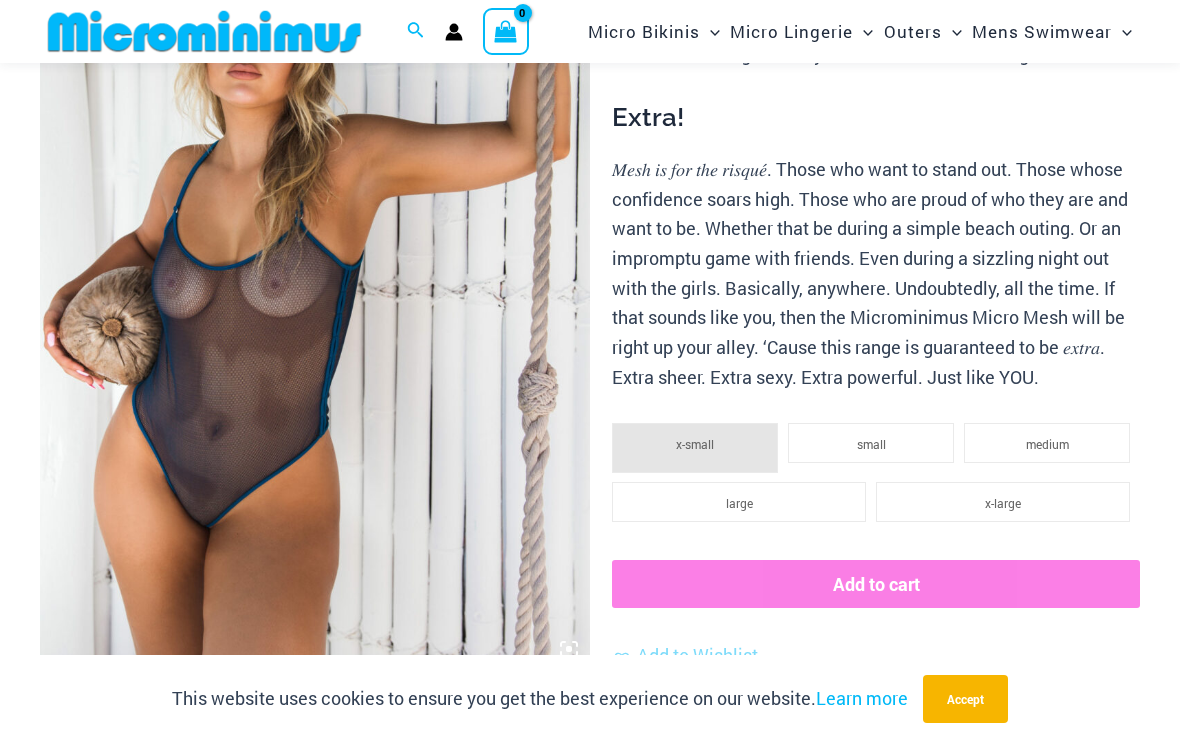 click at bounding box center (315, 257) 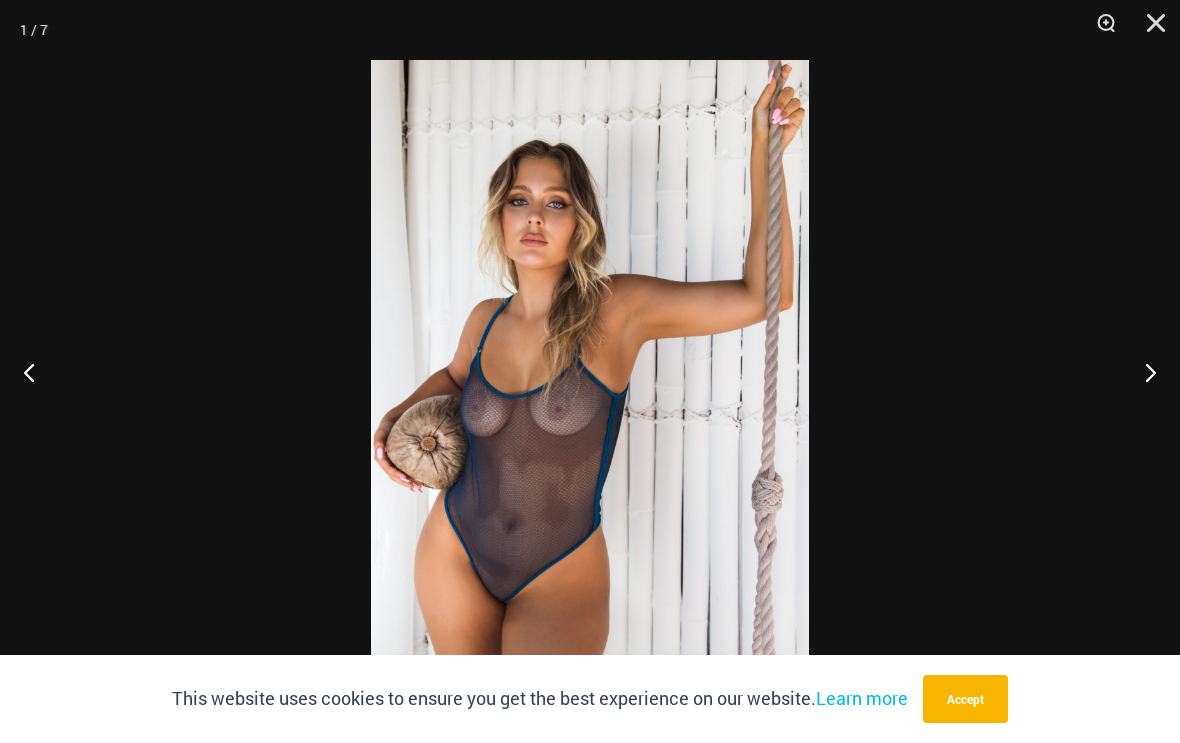 click at bounding box center (1142, 372) 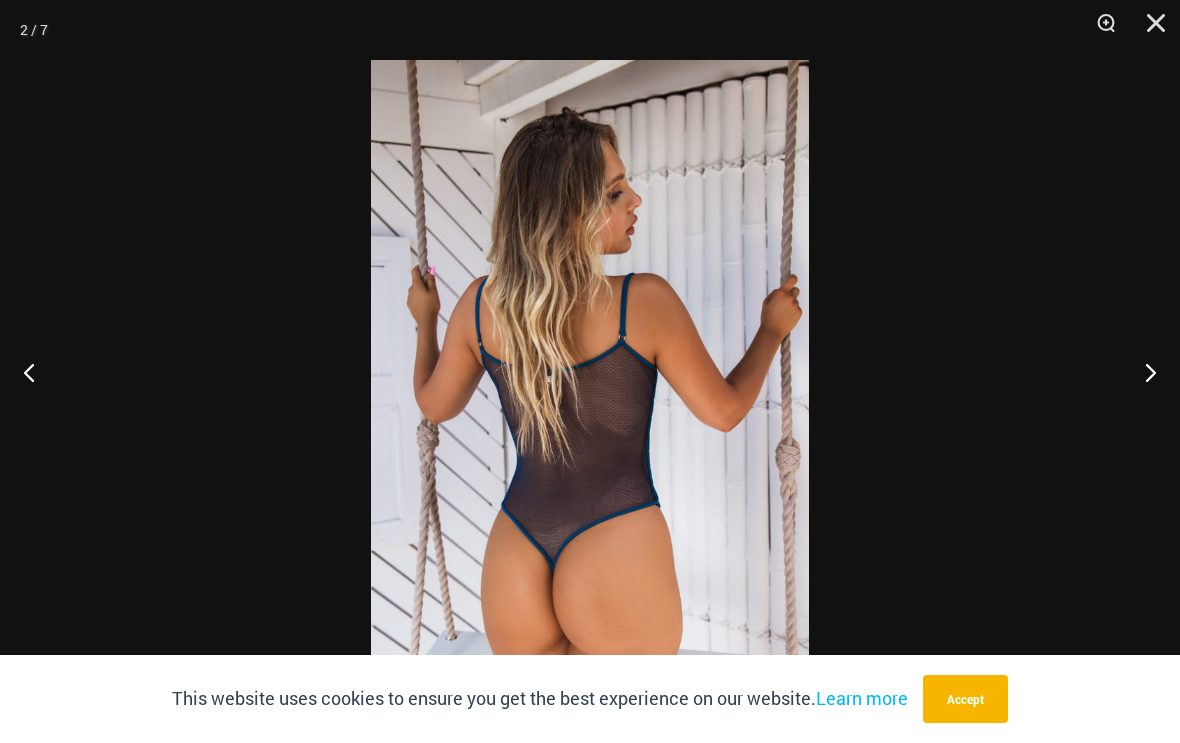 click at bounding box center [1142, 372] 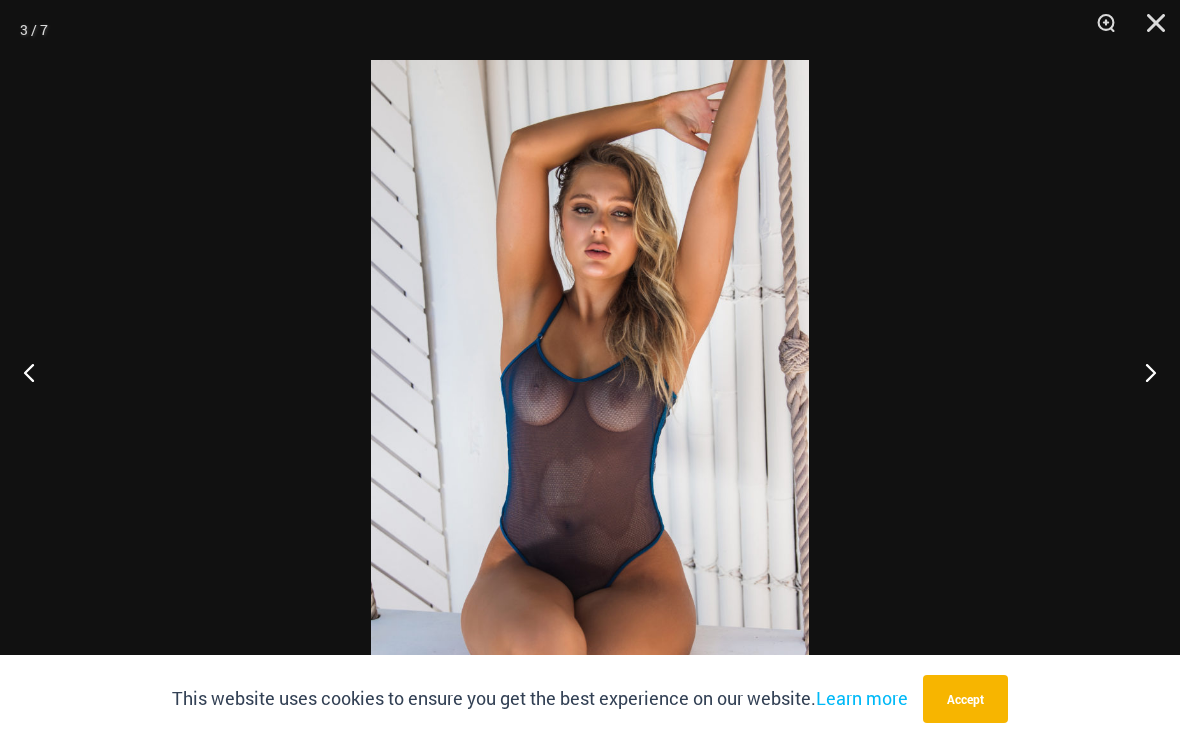 click at bounding box center (1142, 372) 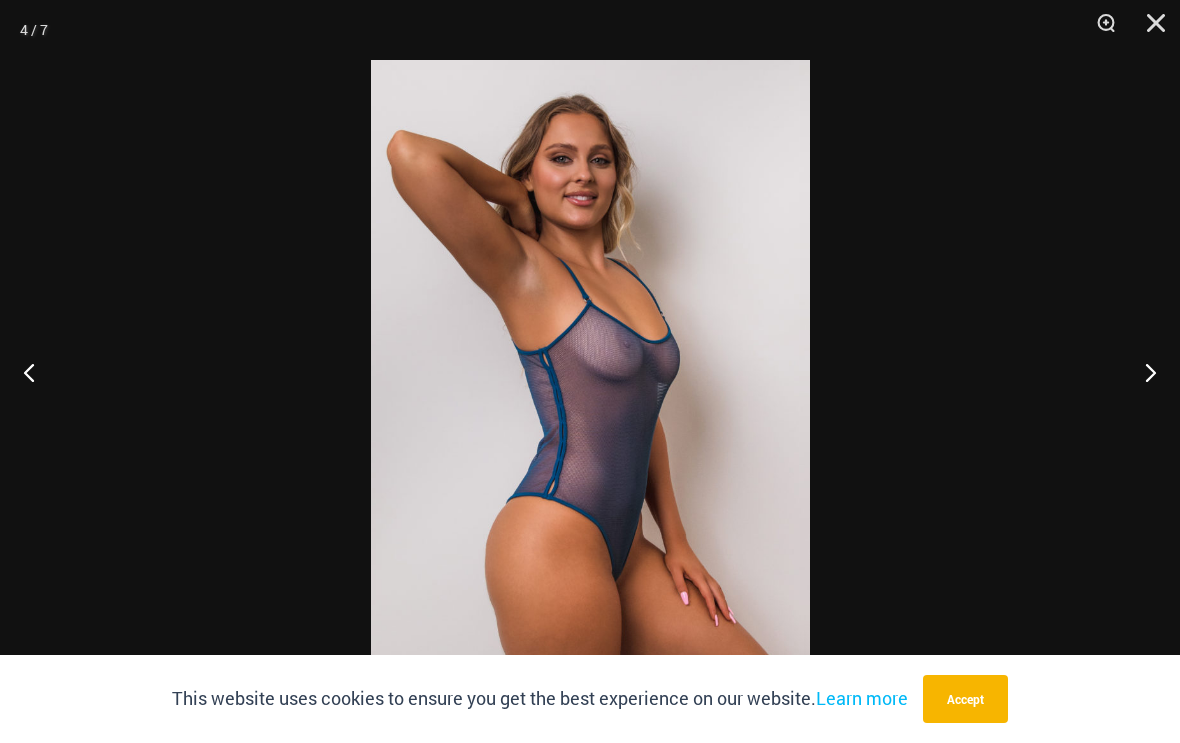 click at bounding box center (1142, 372) 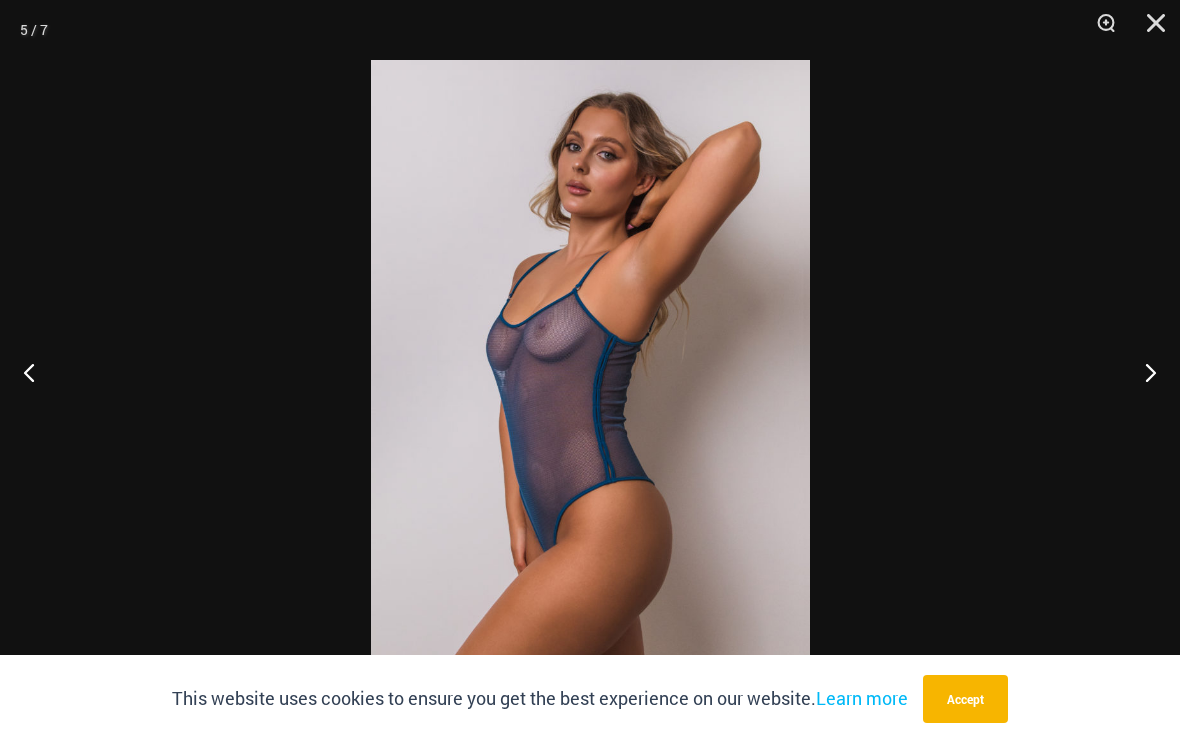 click at bounding box center [1142, 372] 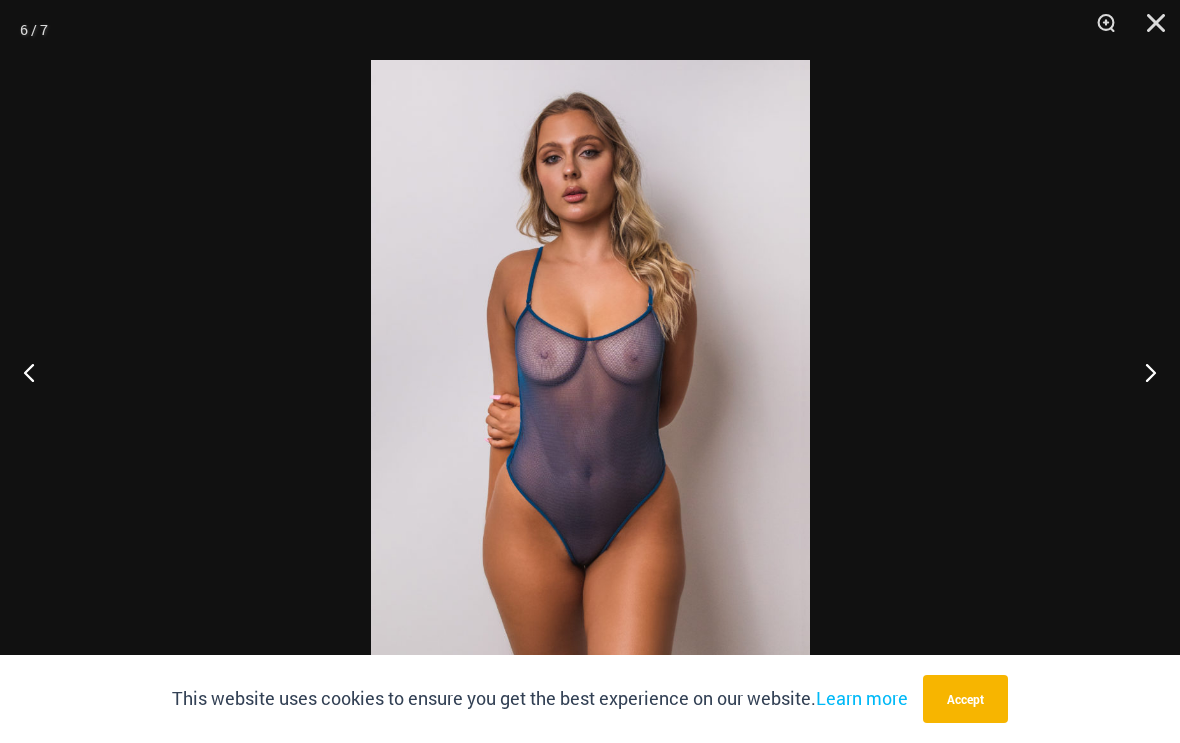 click at bounding box center (1142, 372) 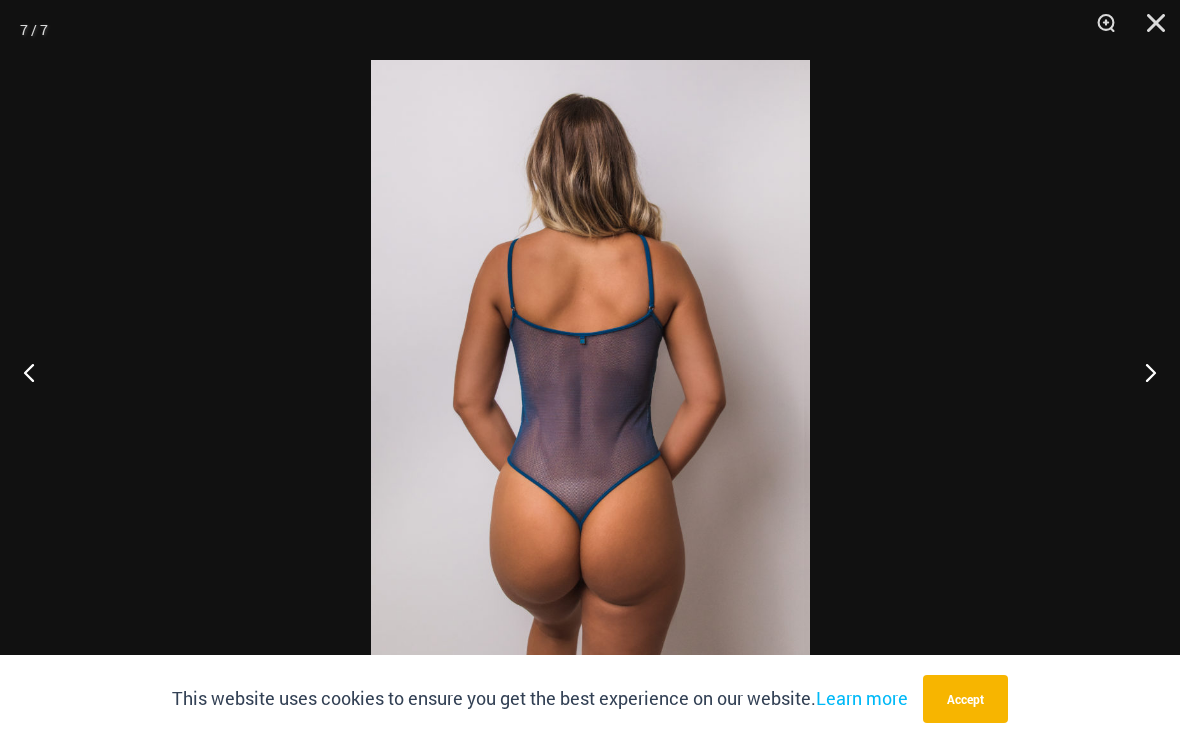 click at bounding box center [1142, 372] 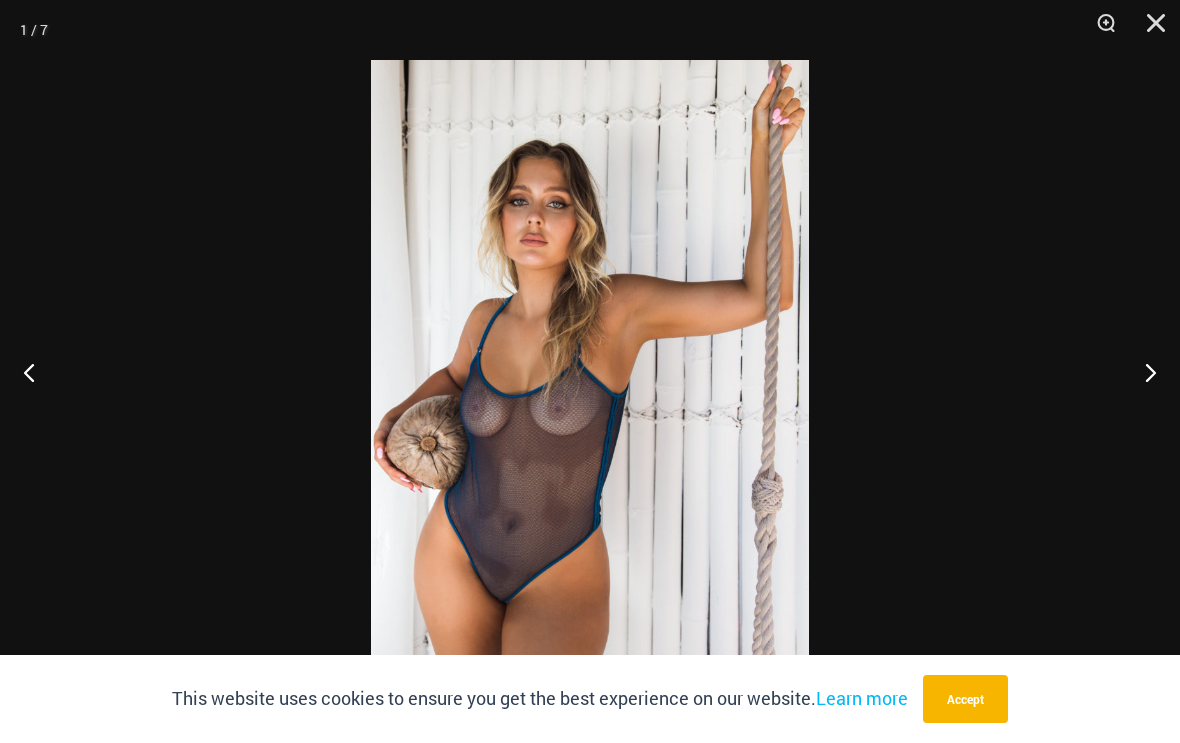click at bounding box center (1149, 30) 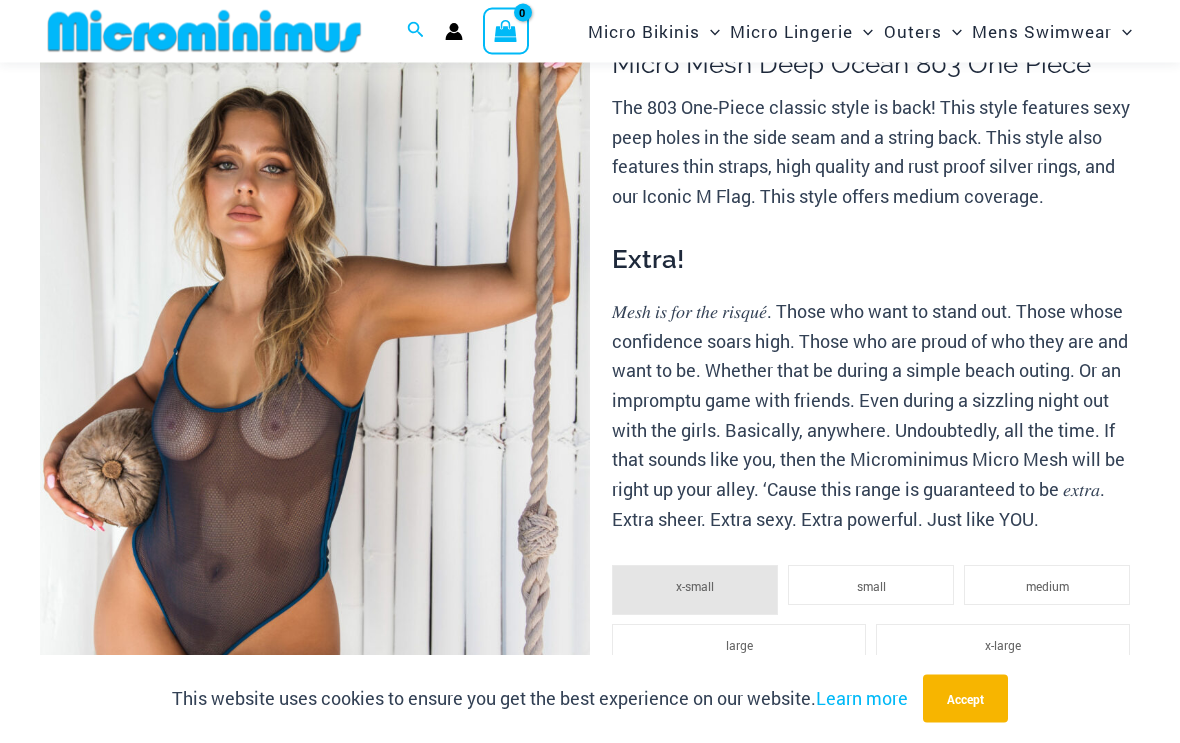 scroll, scrollTop: 0, scrollLeft: 0, axis: both 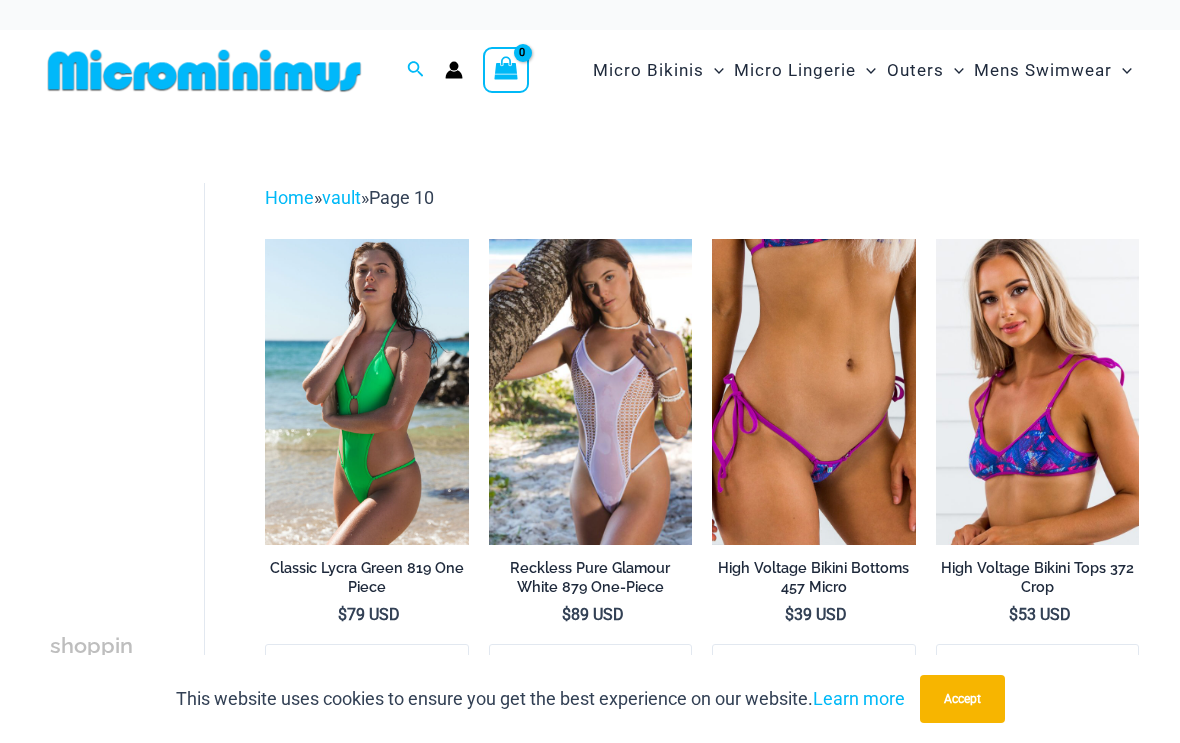 click on "Bikini Bottoms" at bounding box center [-17312, 281] 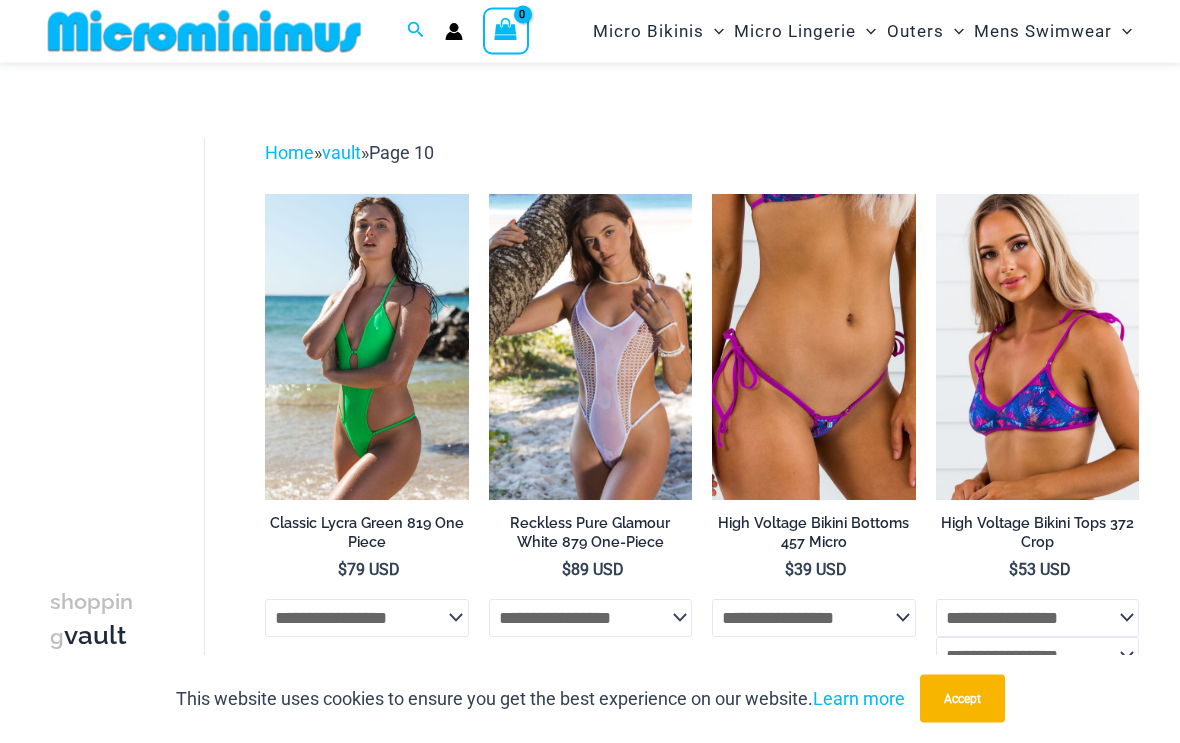 scroll, scrollTop: 0, scrollLeft: 0, axis: both 